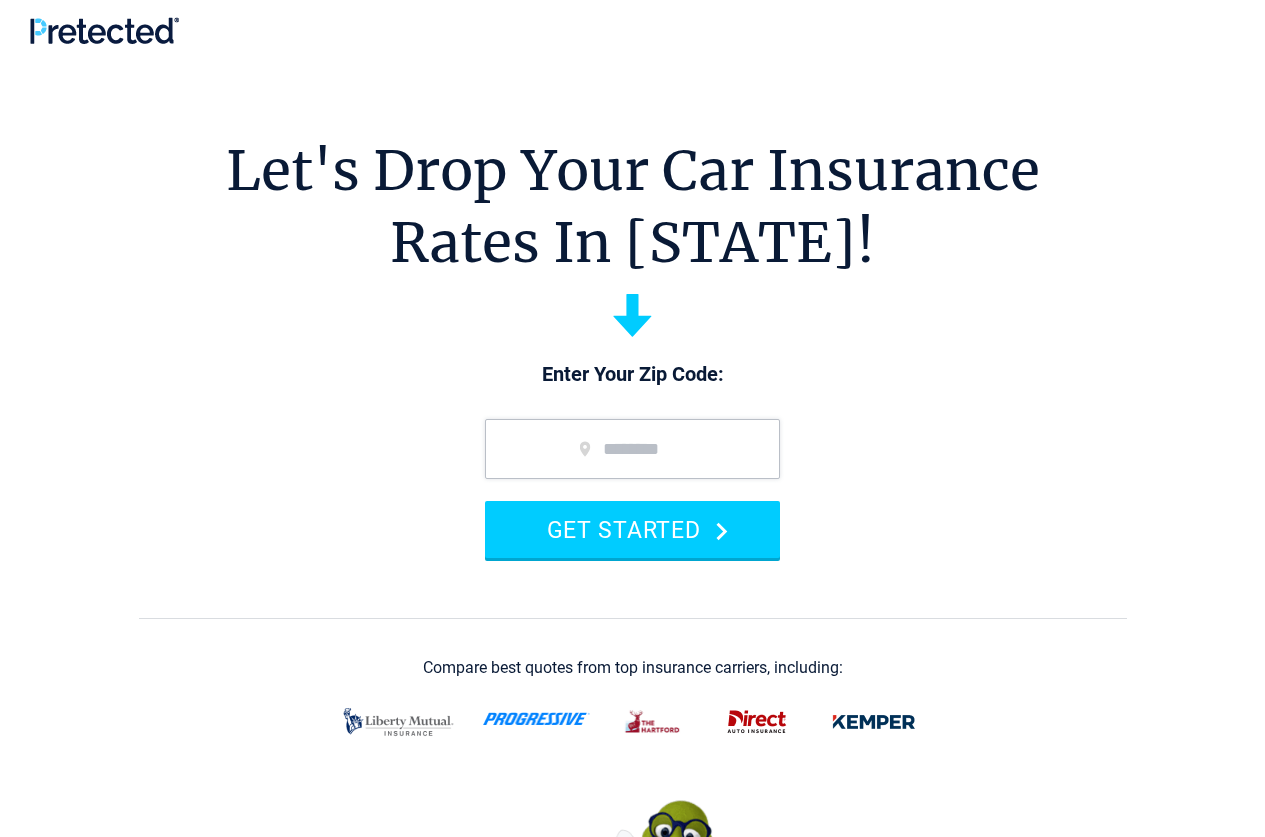 scroll, scrollTop: 0, scrollLeft: 0, axis: both 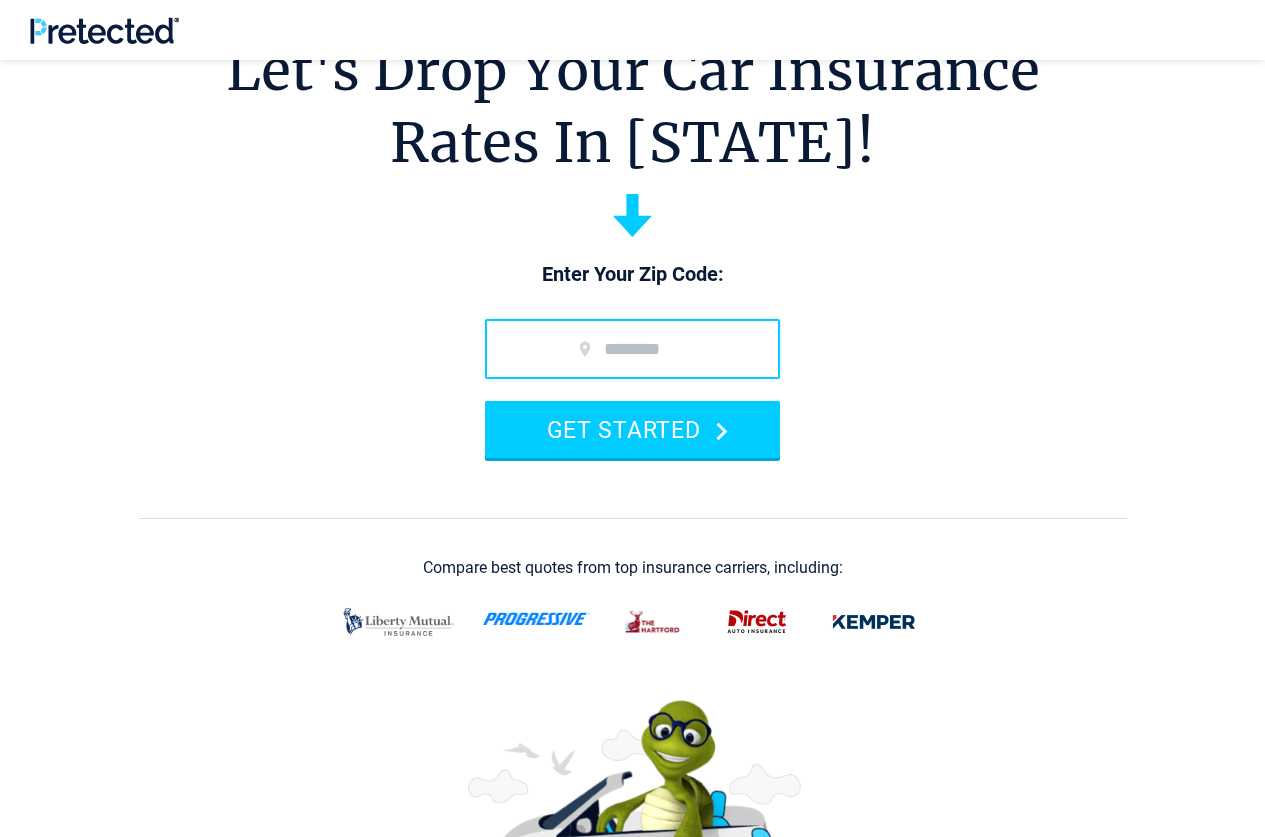 click at bounding box center (632, 349) 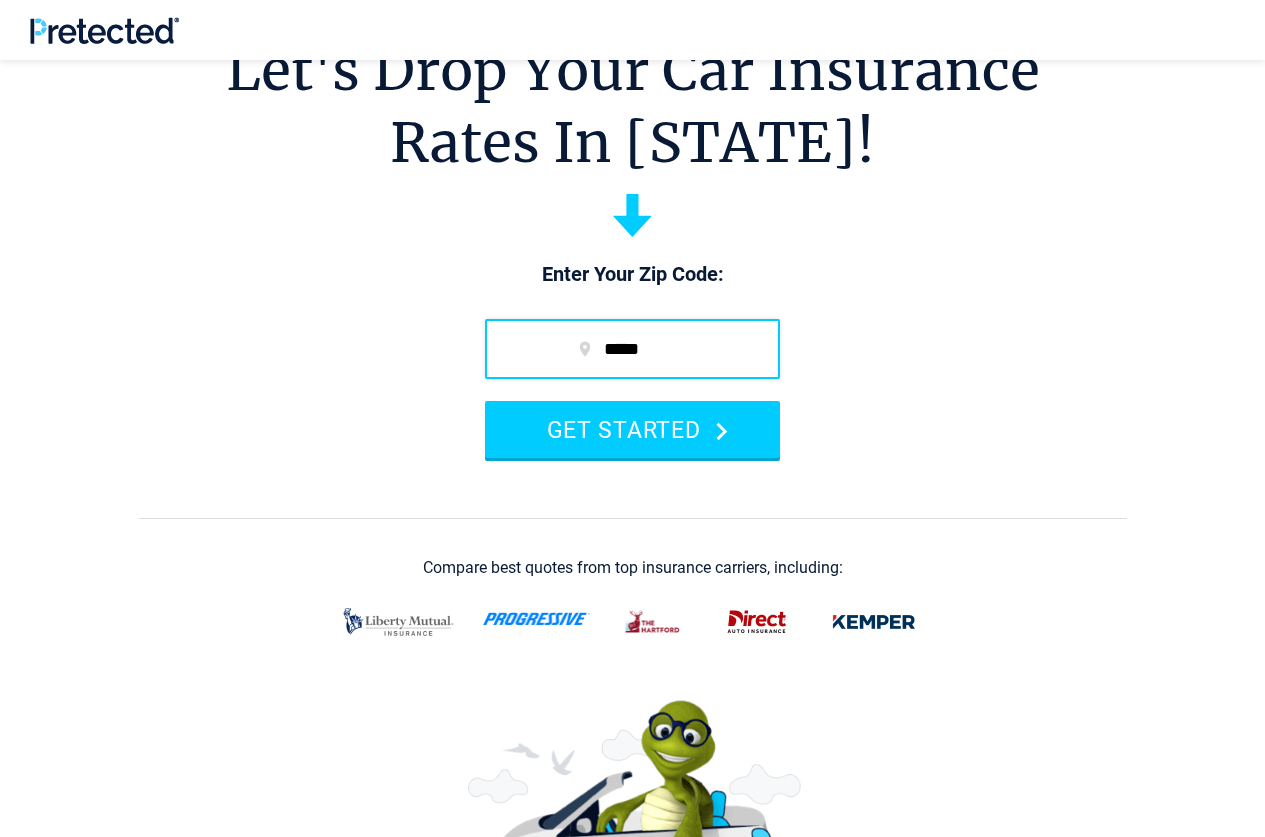 type on "*****" 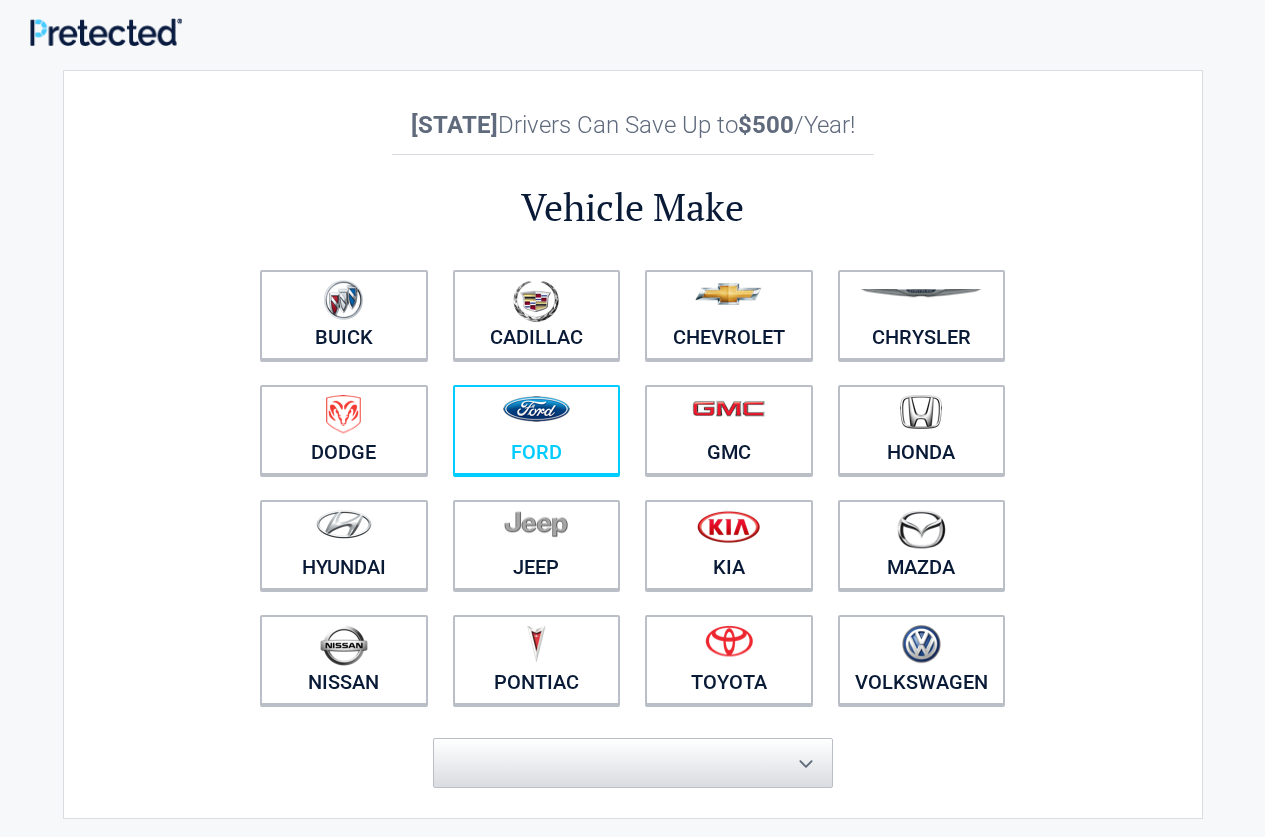 scroll, scrollTop: 0, scrollLeft: 0, axis: both 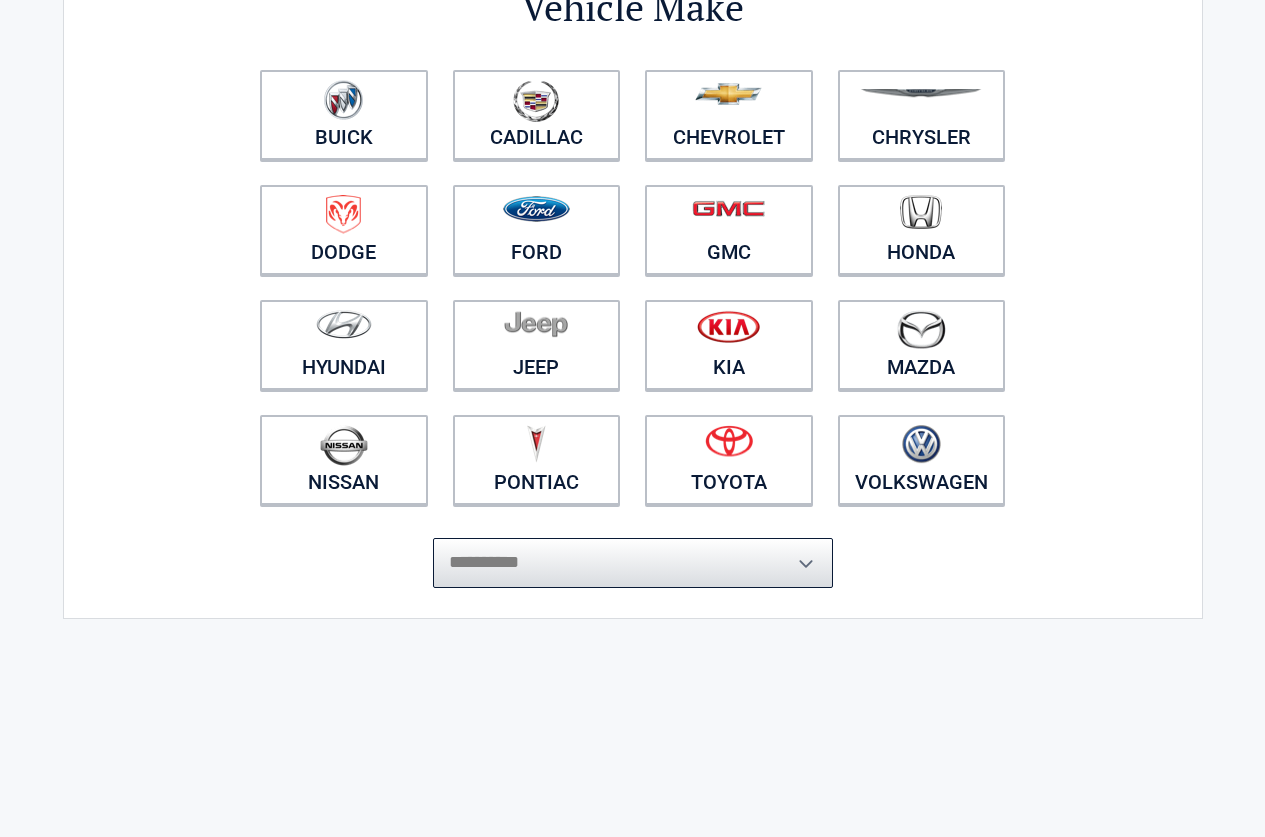 click on "**********" at bounding box center [633, 563] 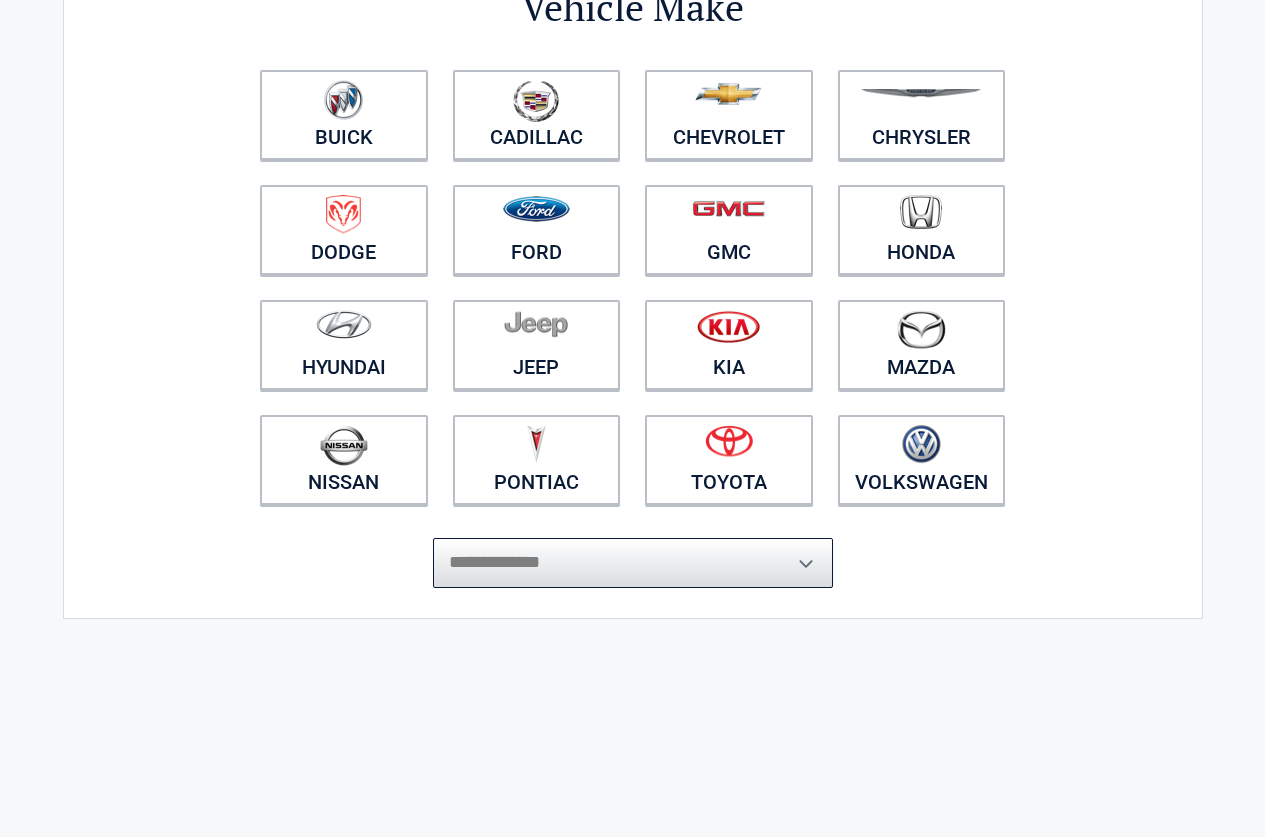 click on "**********" at bounding box center [633, 563] 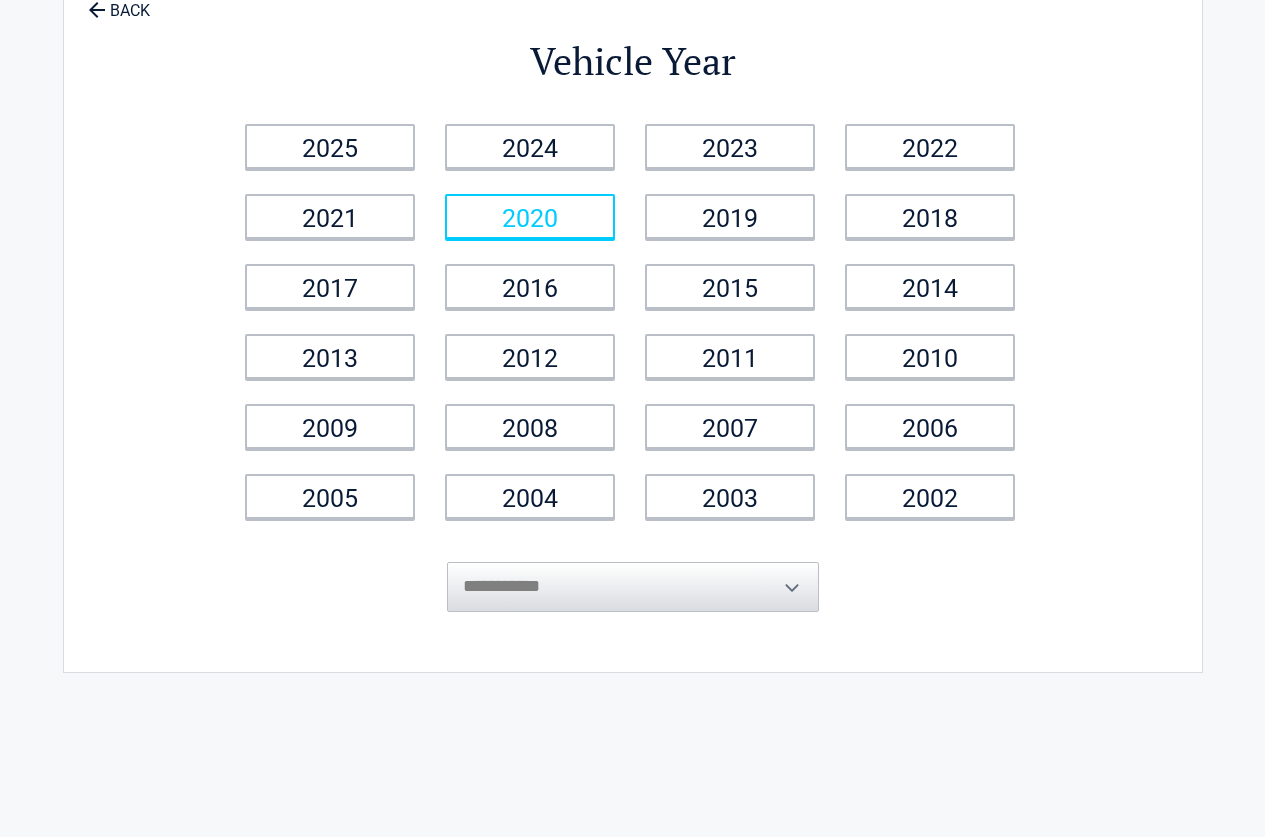 scroll, scrollTop: 0, scrollLeft: 0, axis: both 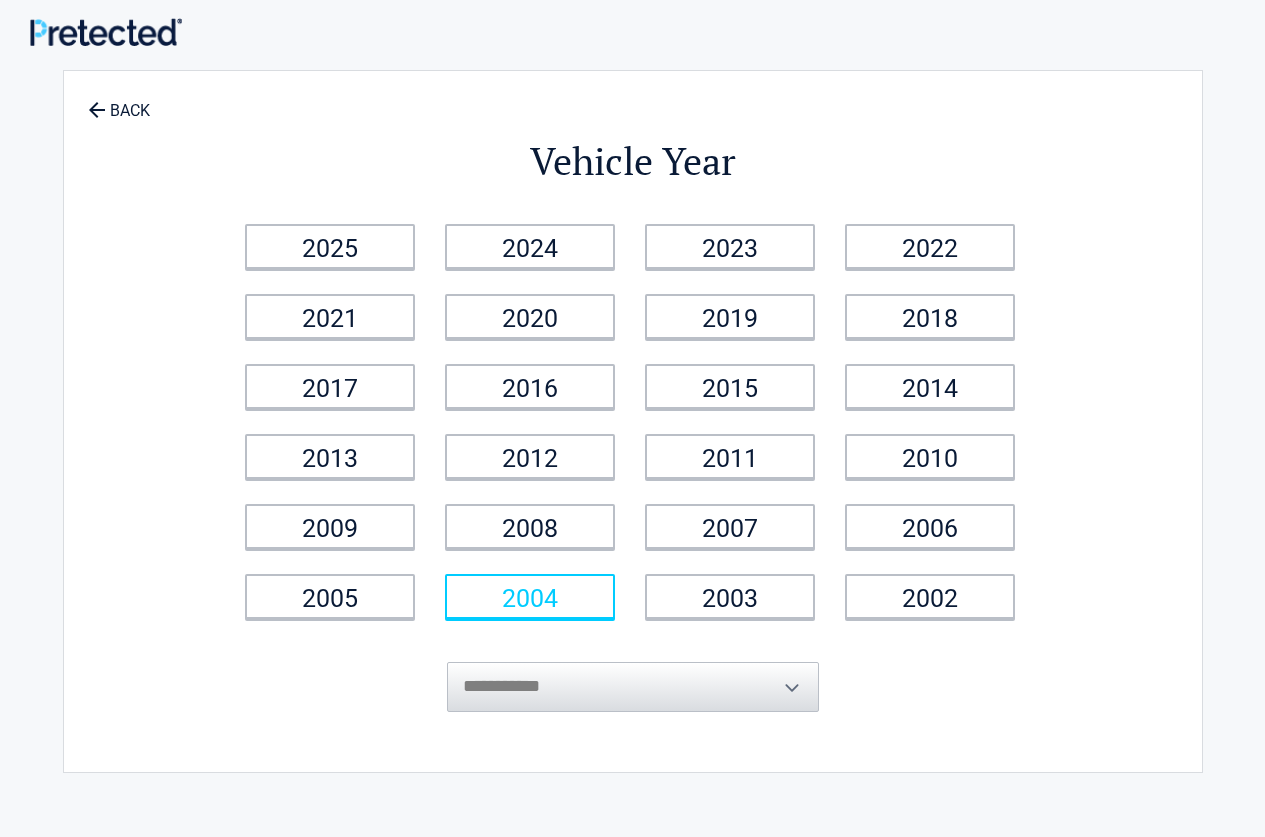 click on "2004" at bounding box center (530, 596) 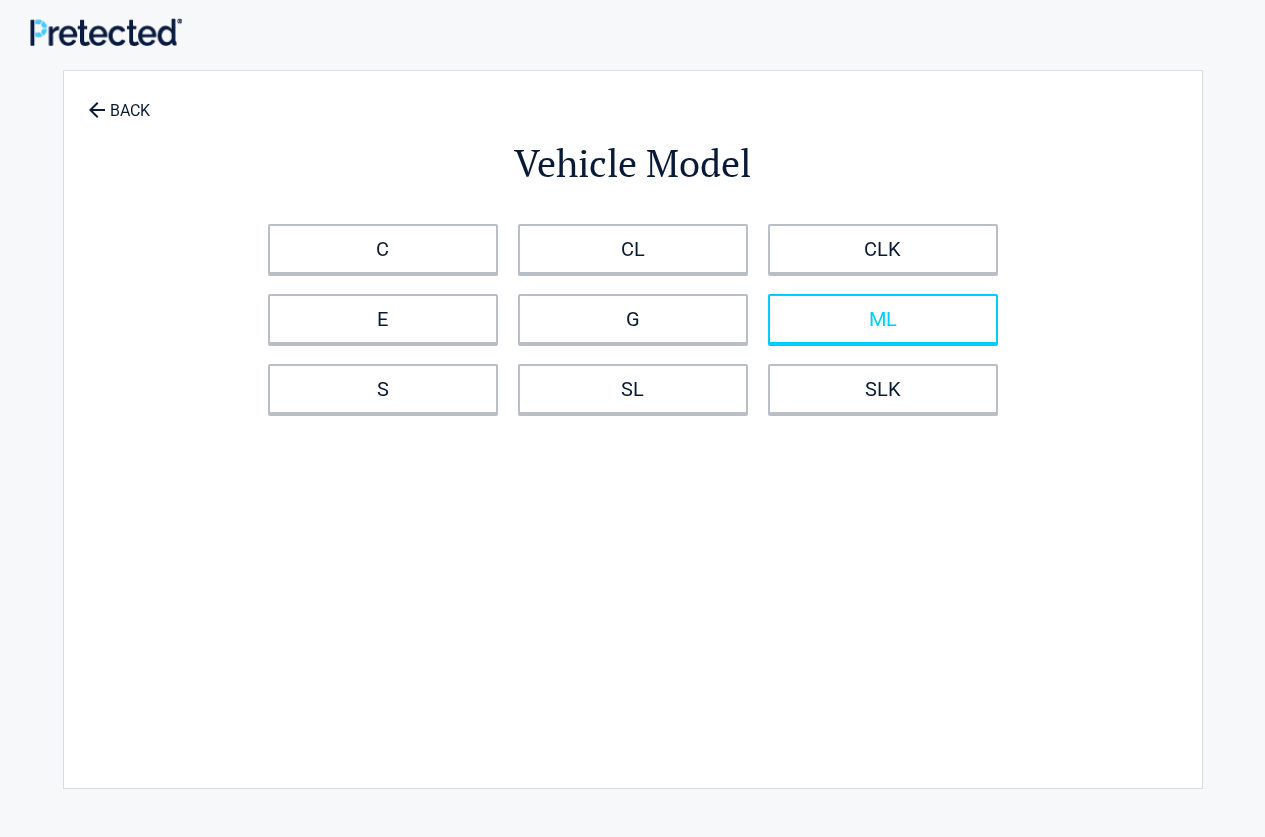 click on "ML" at bounding box center [883, 319] 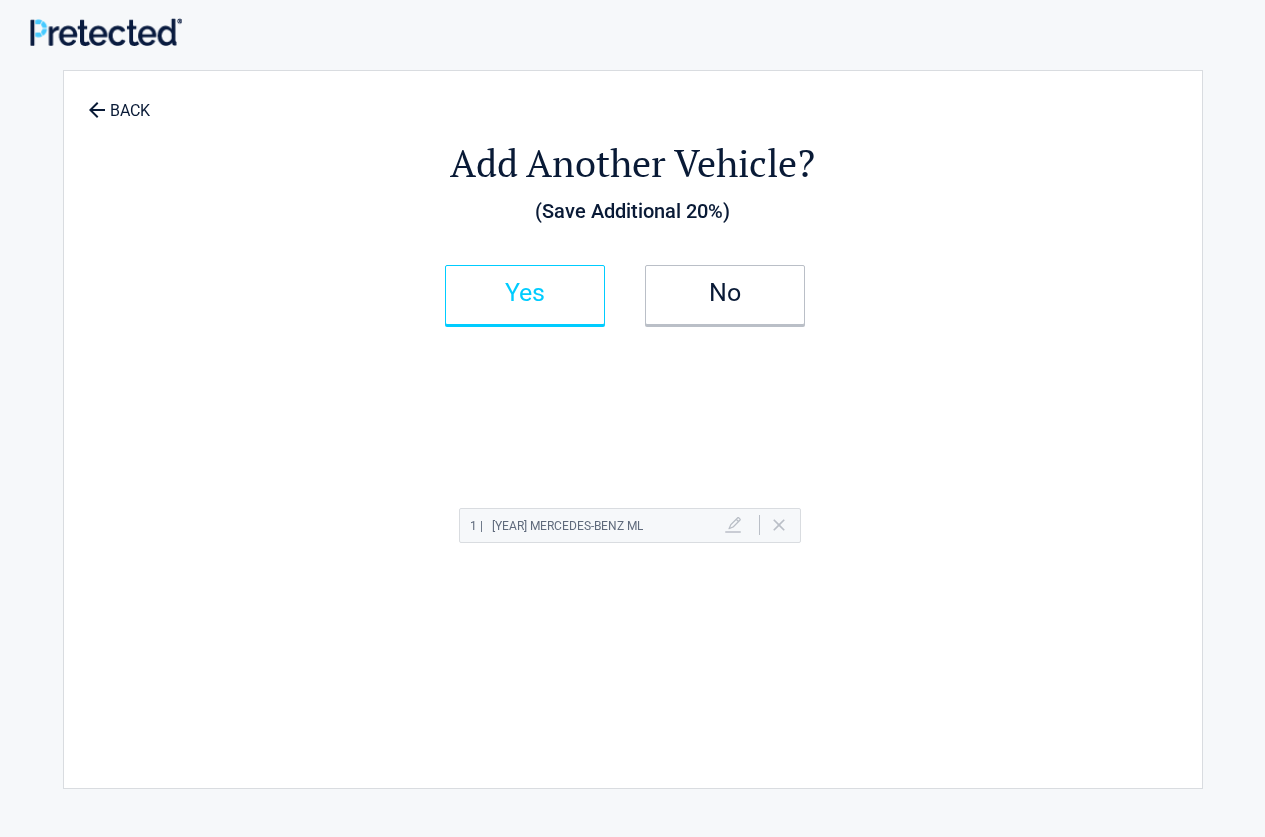 click on "Yes" at bounding box center [525, 293] 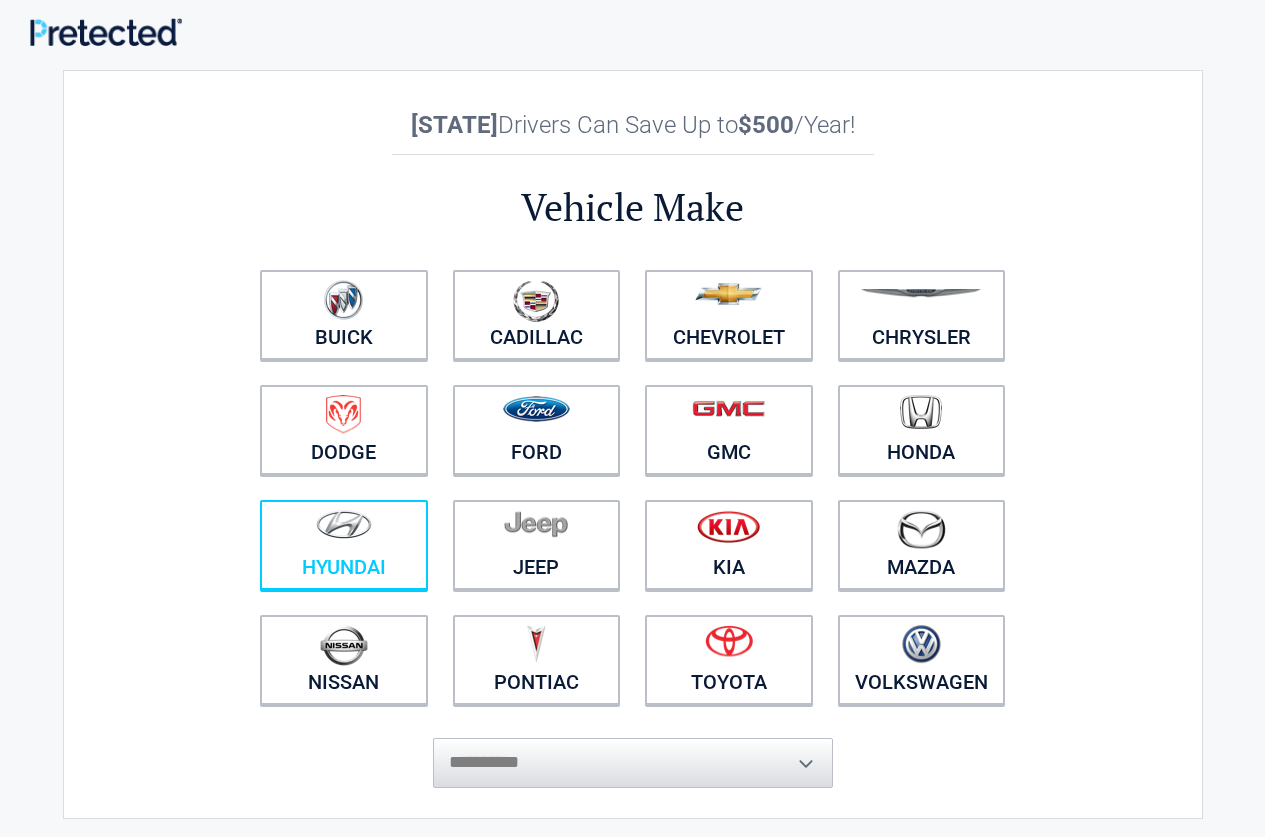click at bounding box center (344, 532) 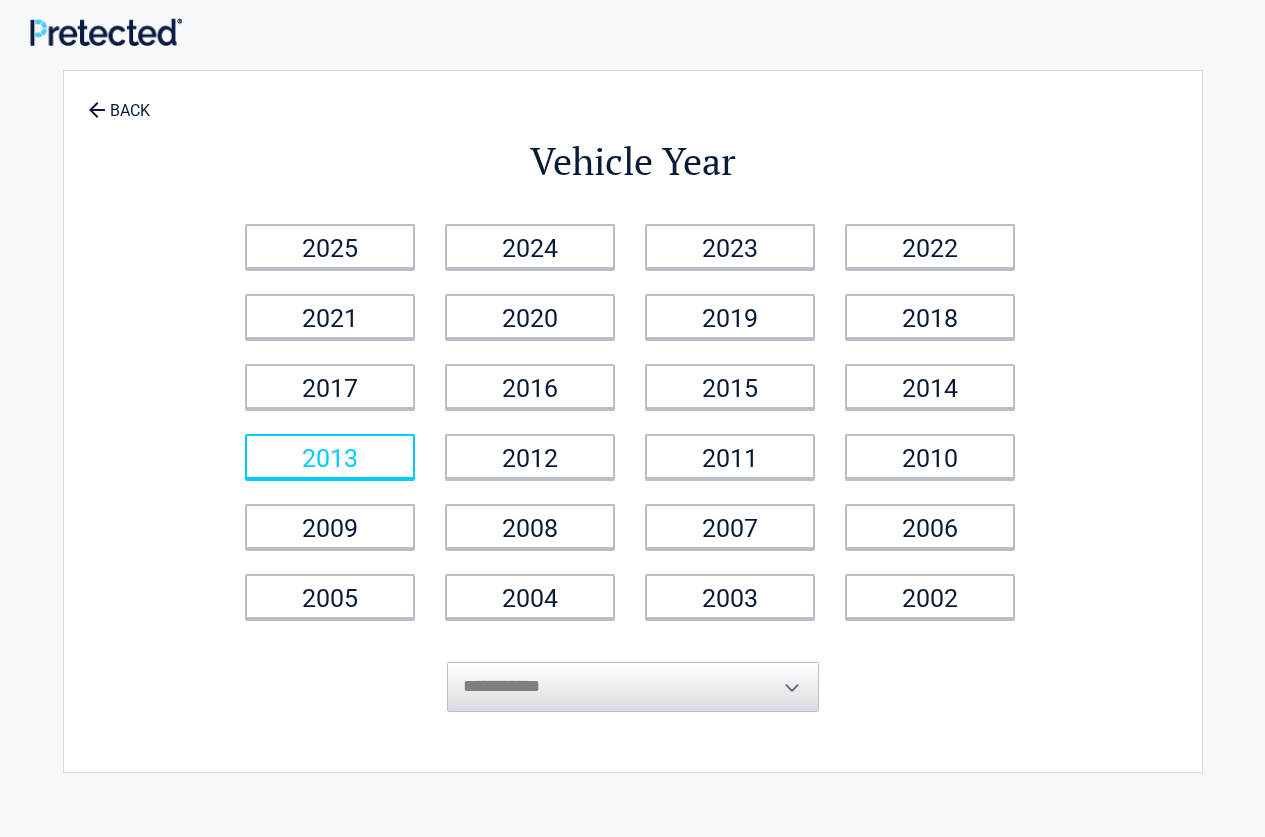 click on "2013" at bounding box center (330, 456) 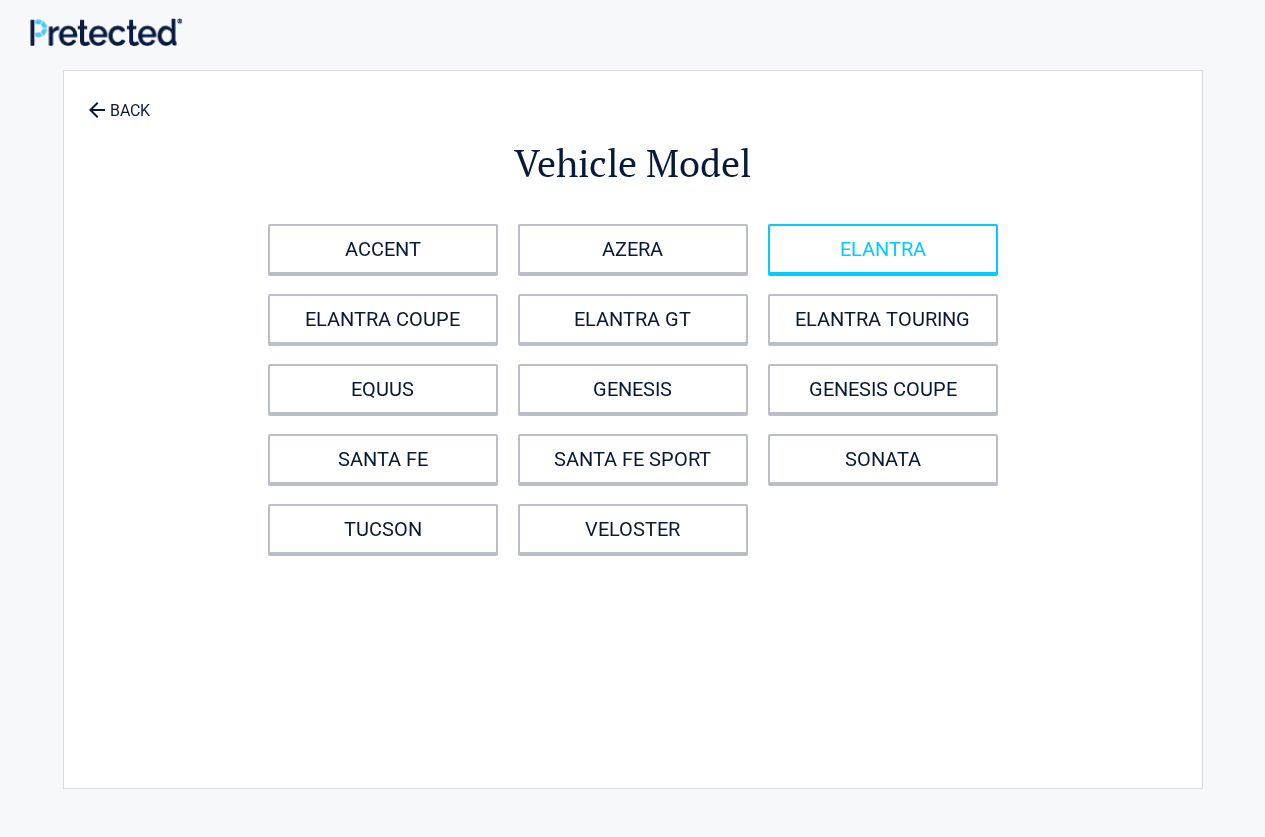 click on "ELANTRA" at bounding box center [883, 249] 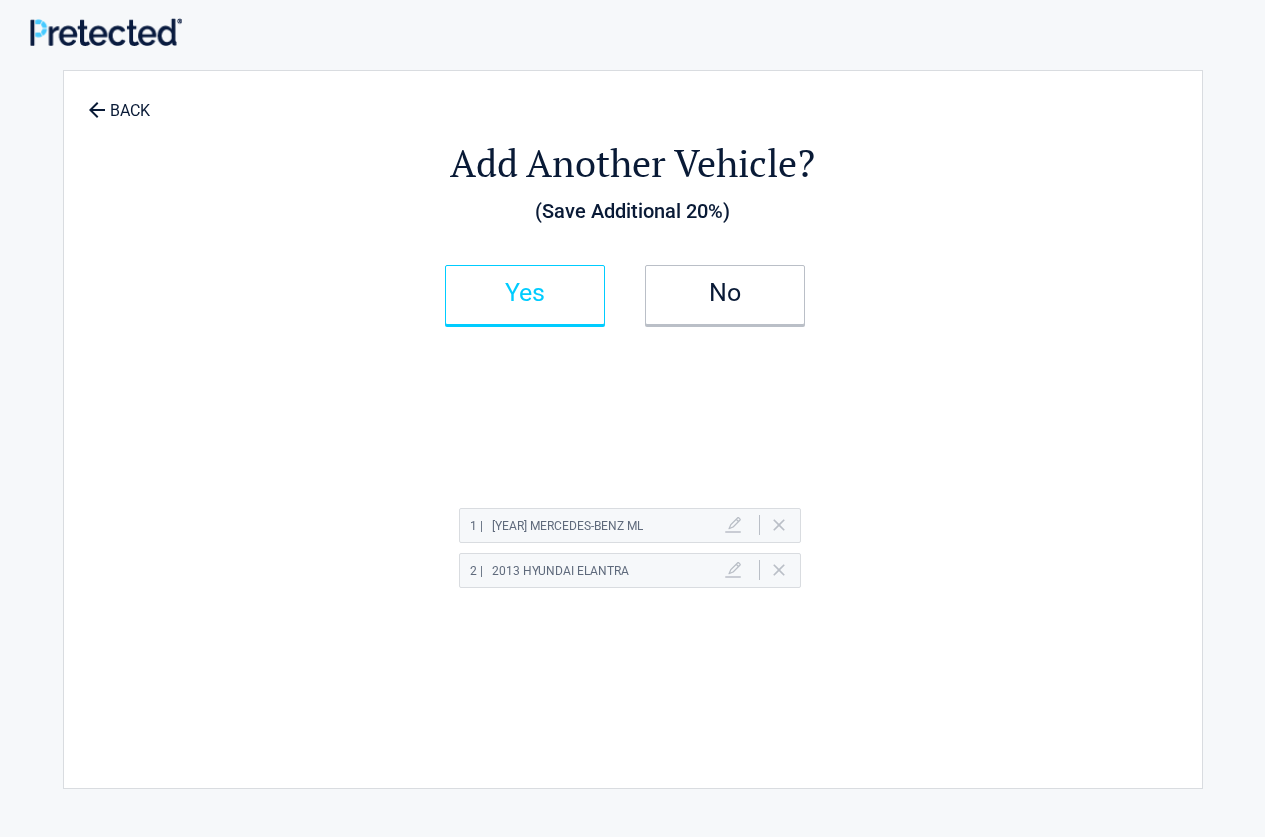 click on "Yes" at bounding box center [525, 295] 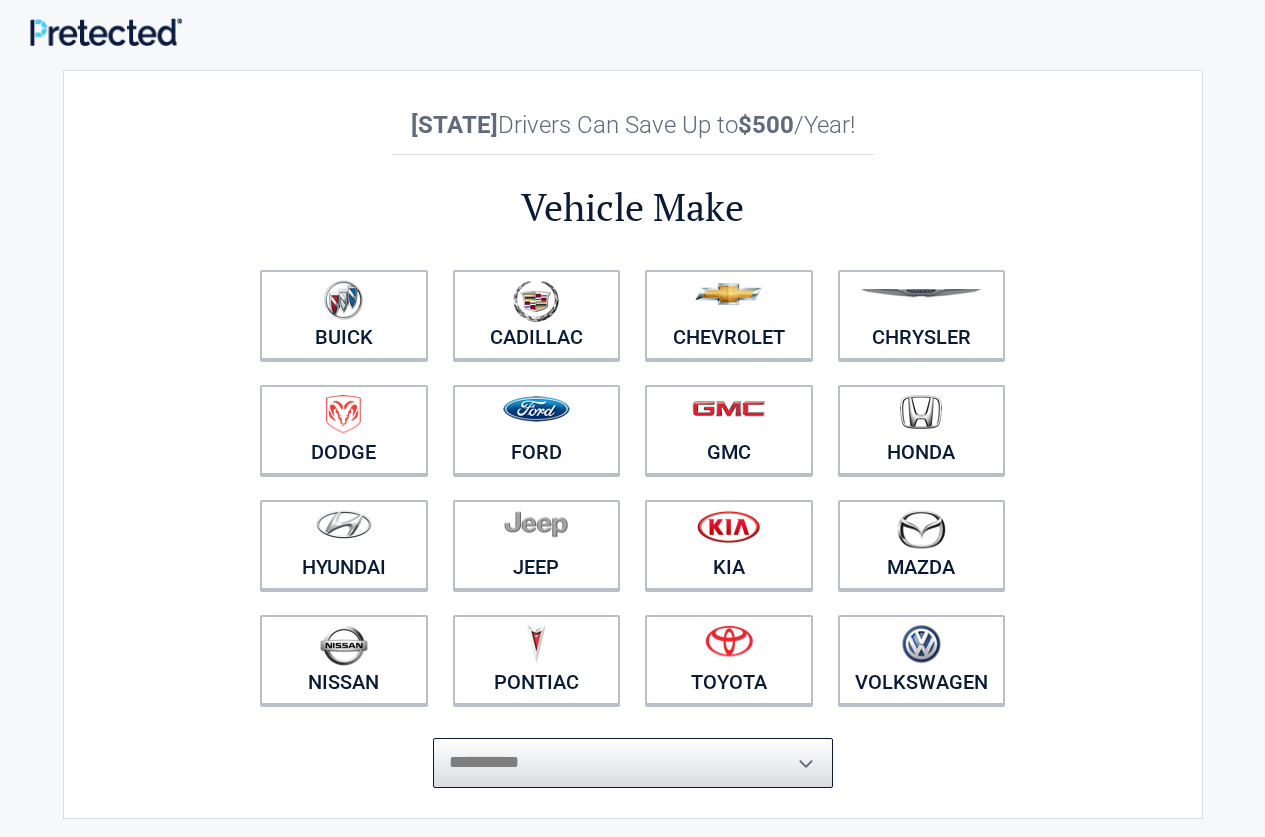 click on "**********" at bounding box center [633, 763] 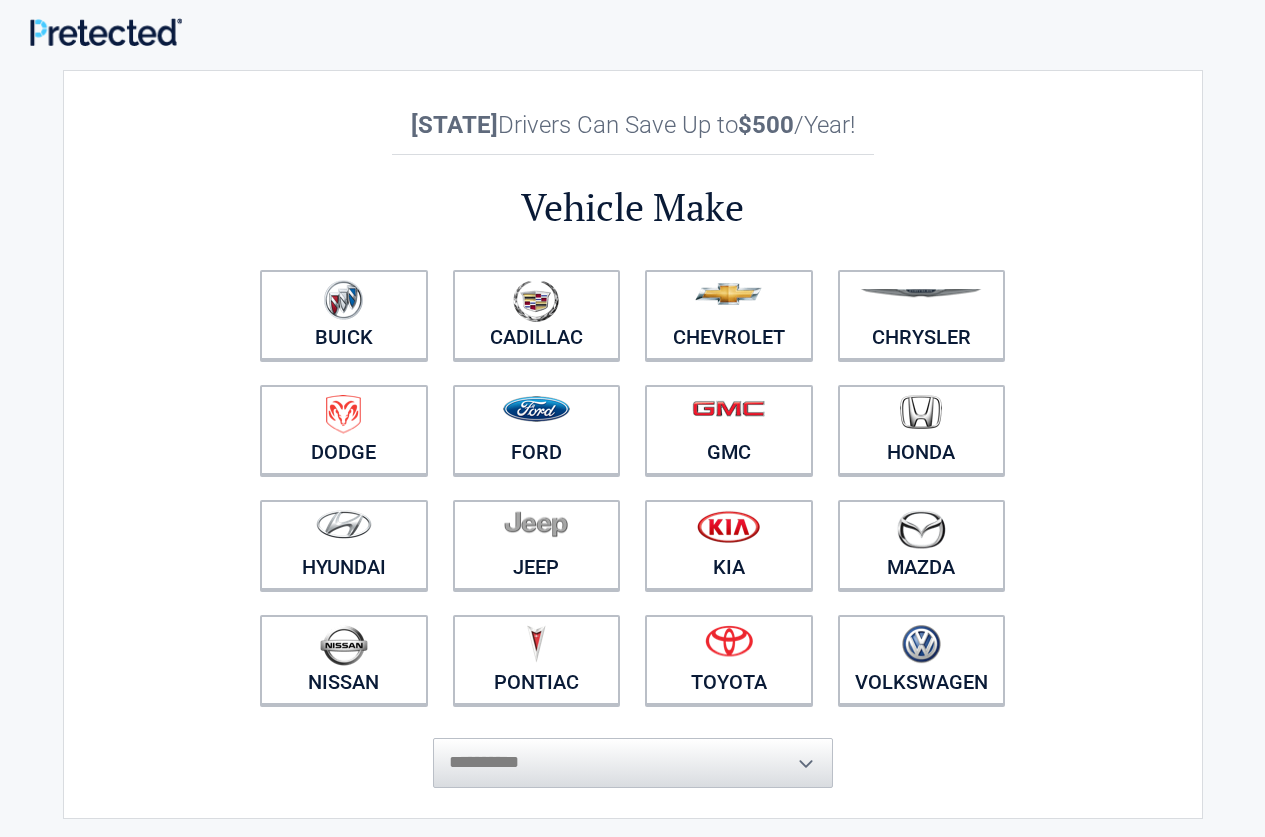 click on "**********" at bounding box center (633, 444) 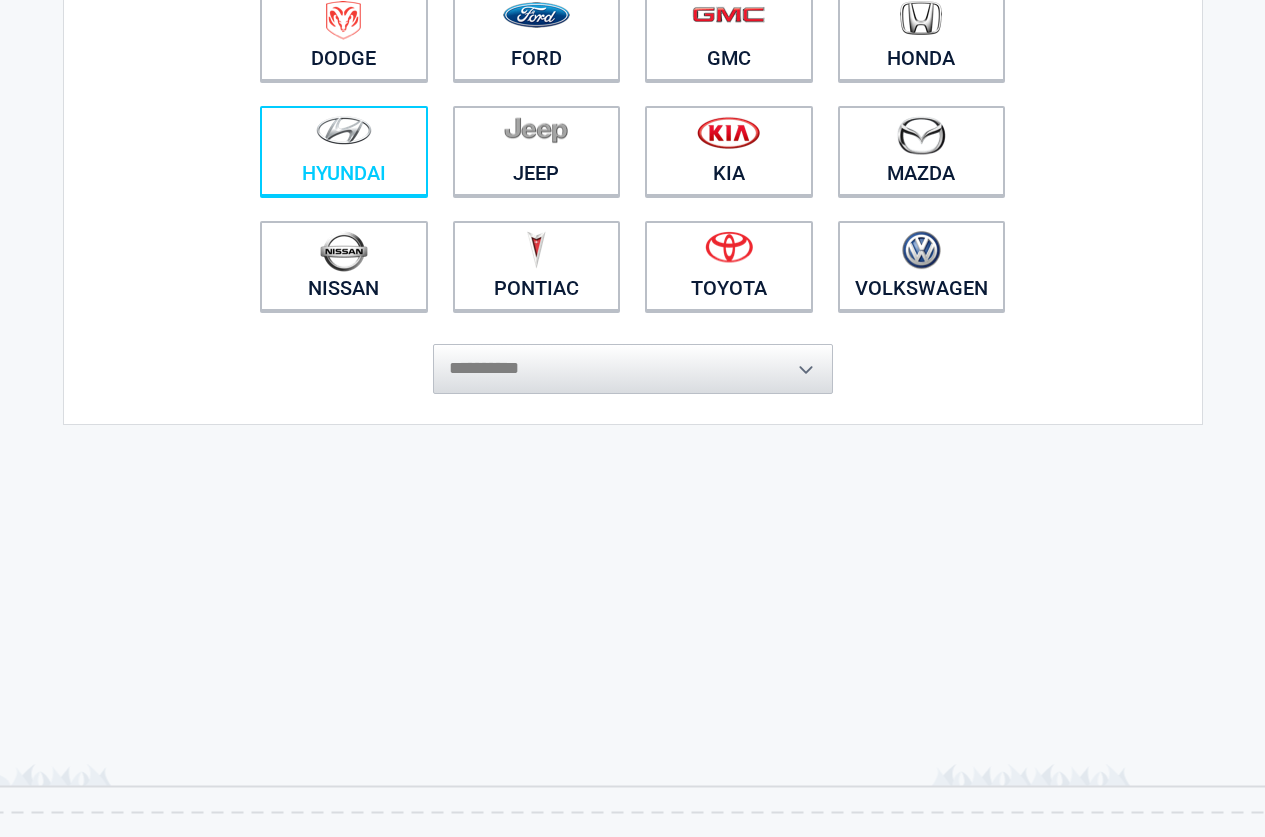 scroll, scrollTop: 200, scrollLeft: 0, axis: vertical 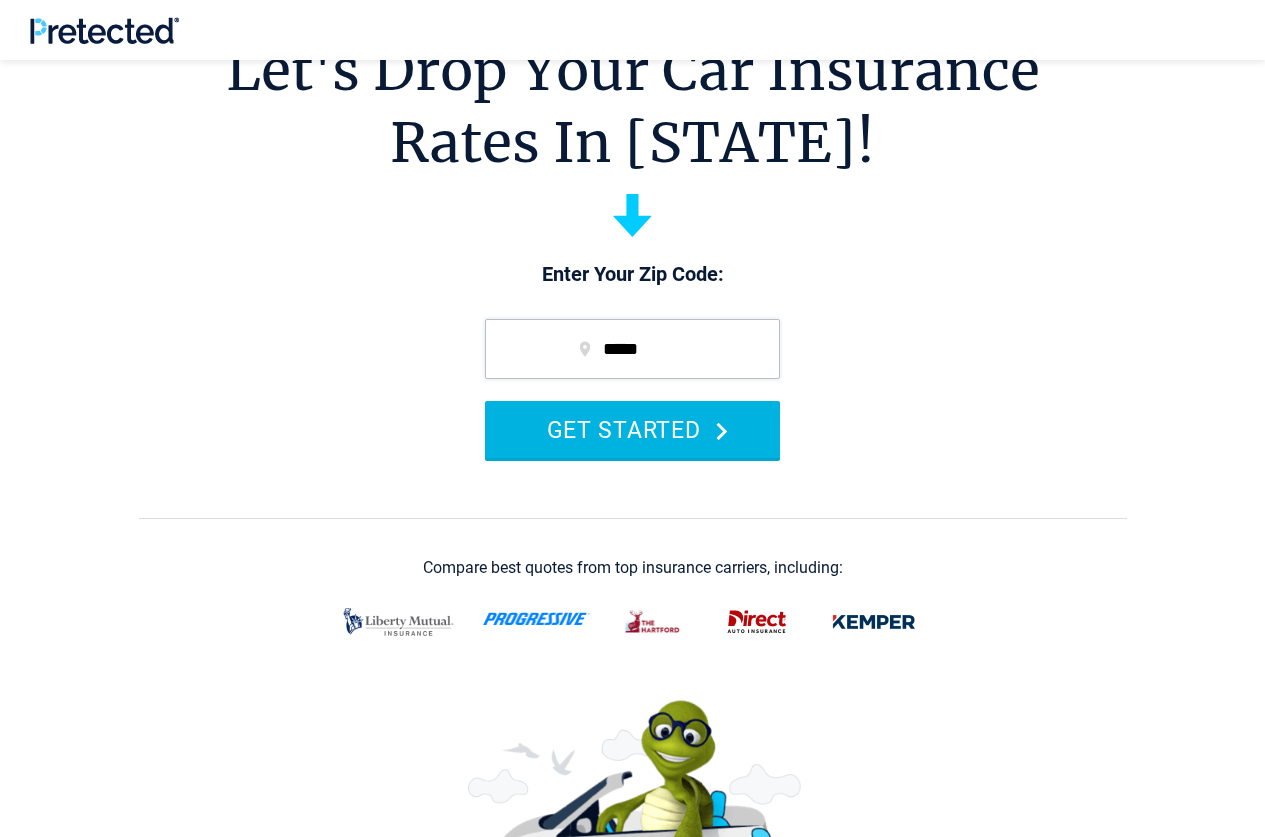click on "GET STARTED" at bounding box center [632, 429] 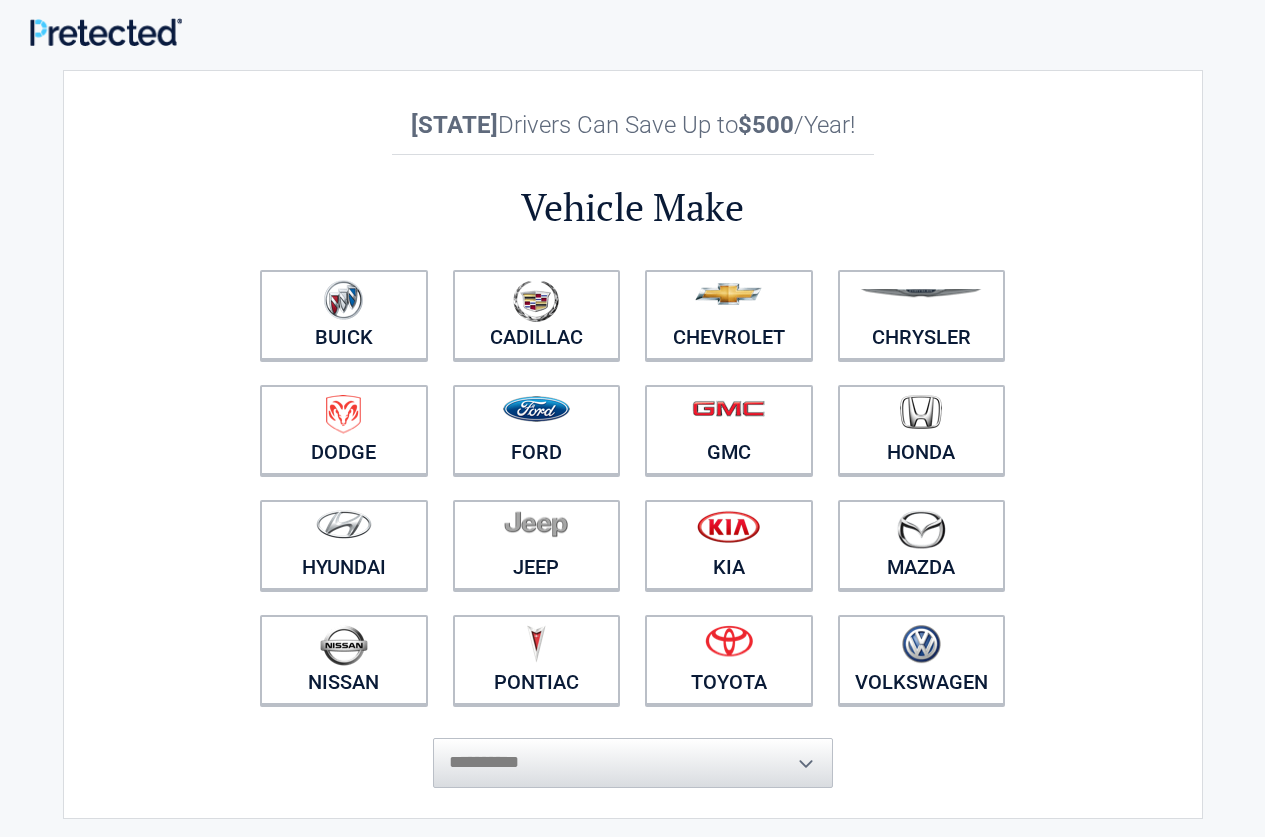 scroll, scrollTop: 0, scrollLeft: 0, axis: both 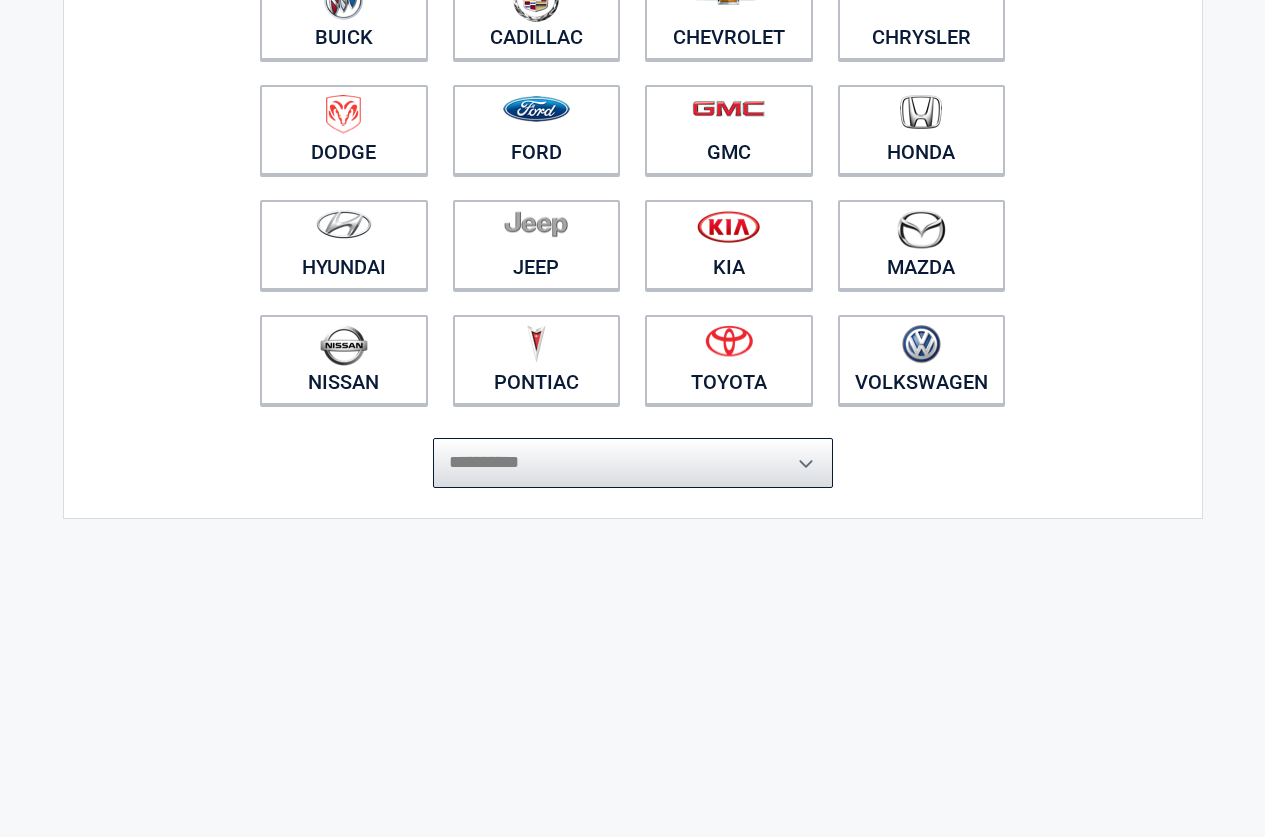 click on "**********" at bounding box center (633, 463) 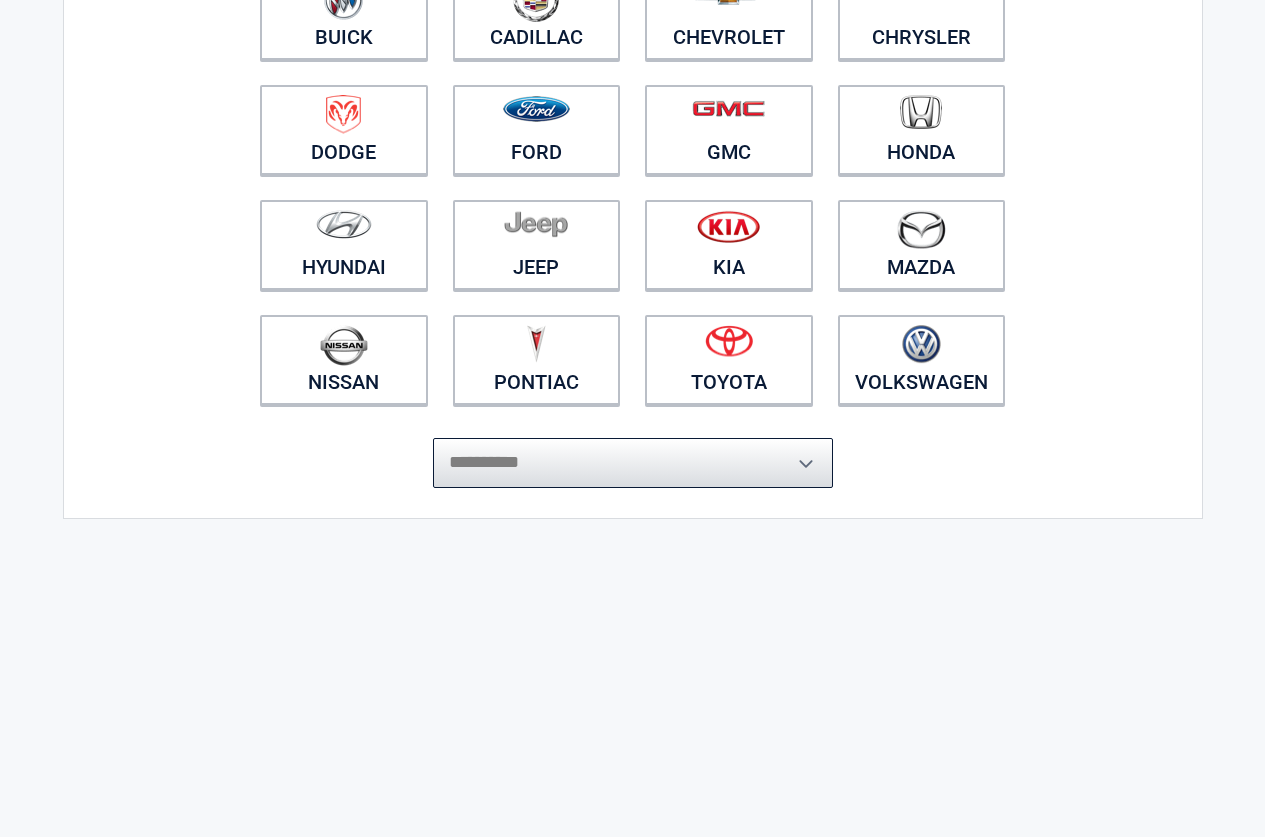 select on "**********" 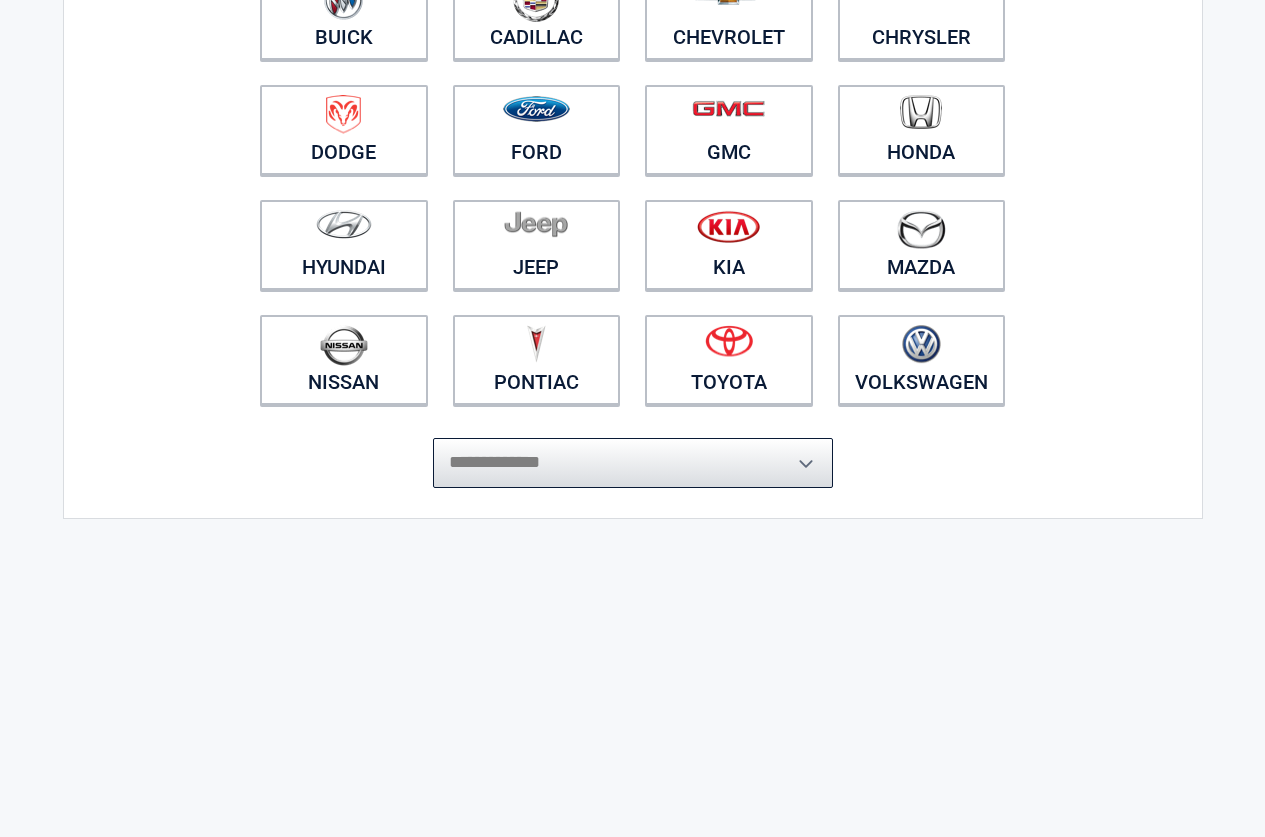 click on "**********" at bounding box center (633, 463) 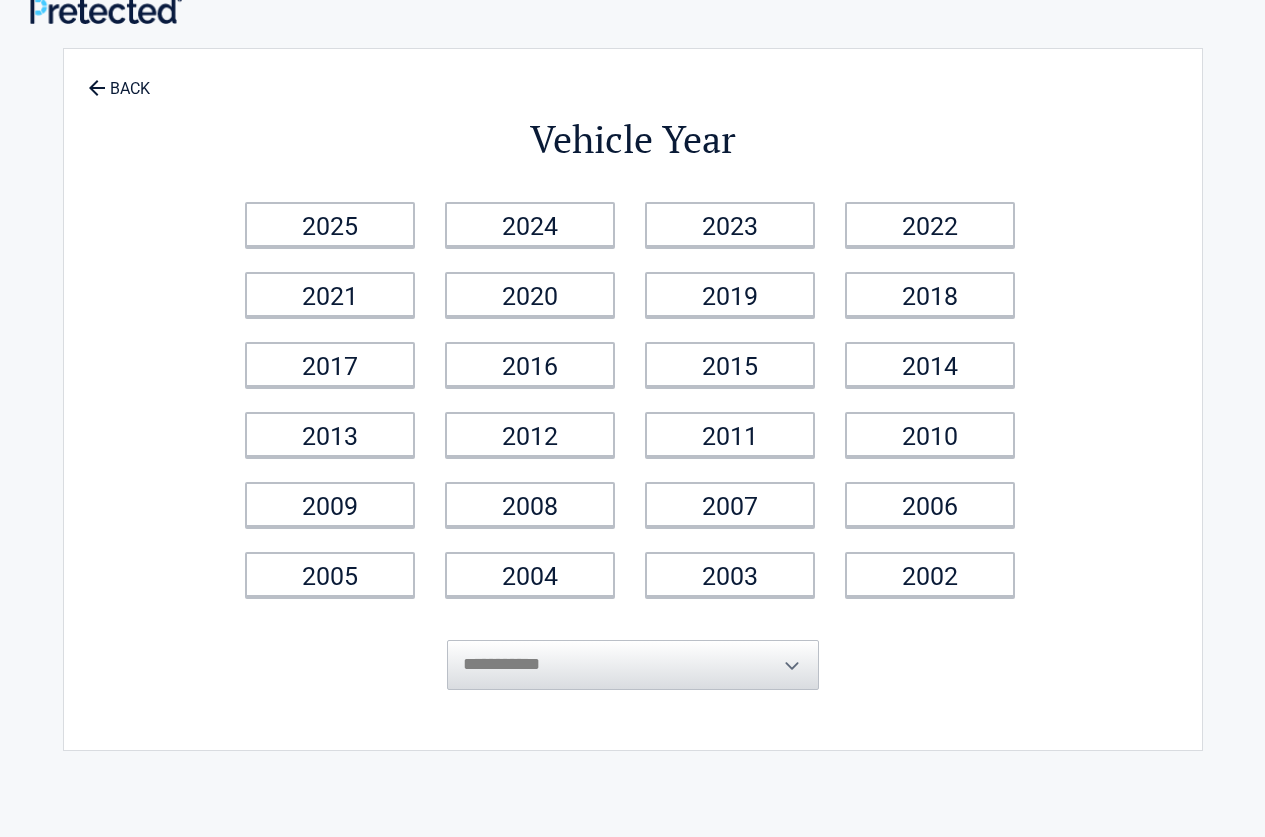 scroll, scrollTop: 0, scrollLeft: 0, axis: both 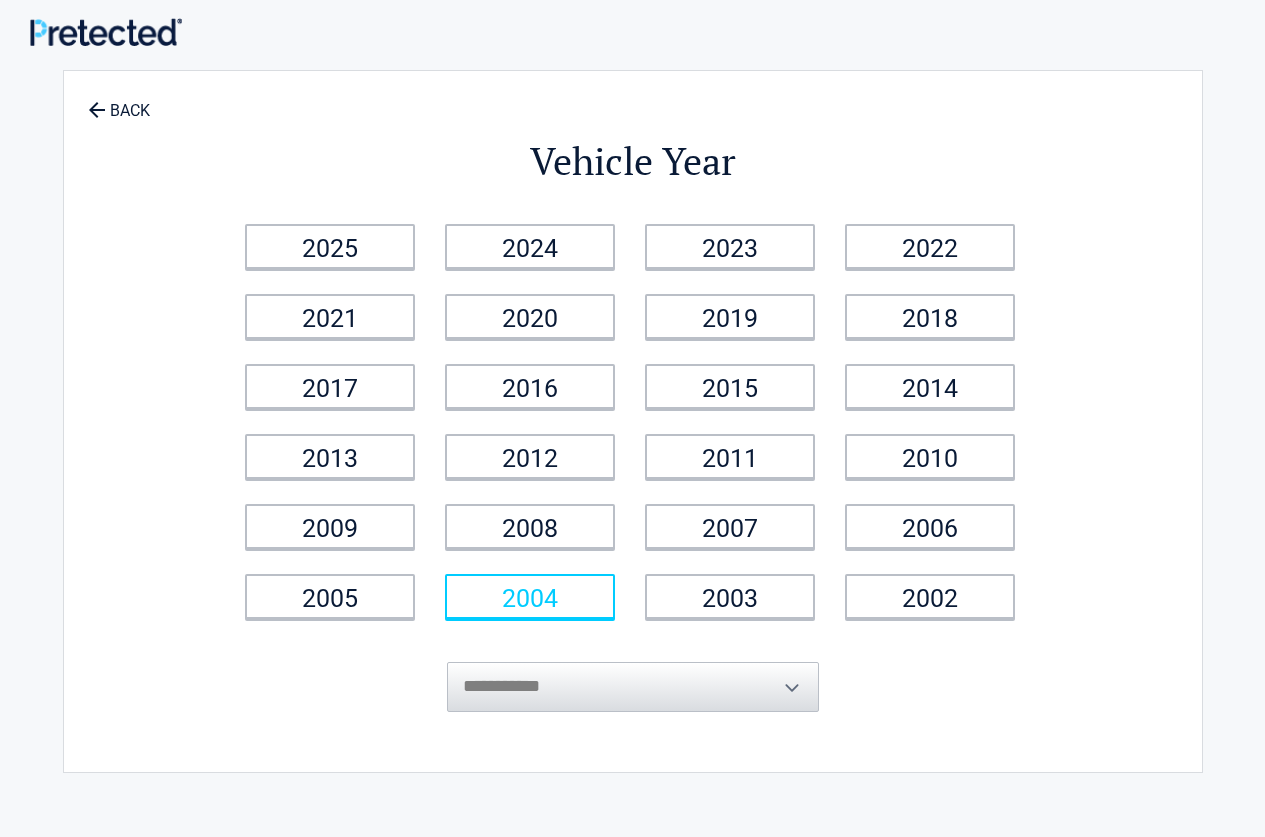 click on "2004" at bounding box center [530, 596] 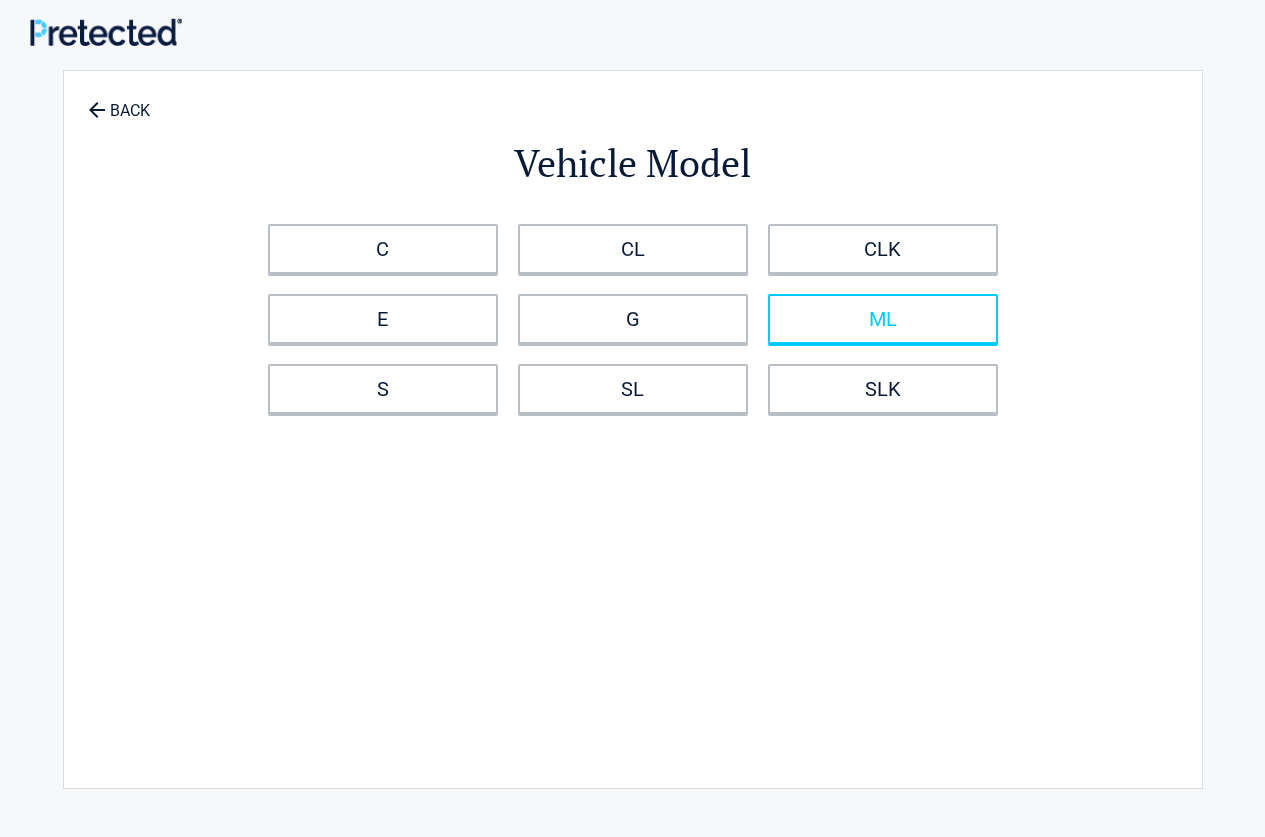 click on "ML" at bounding box center [883, 319] 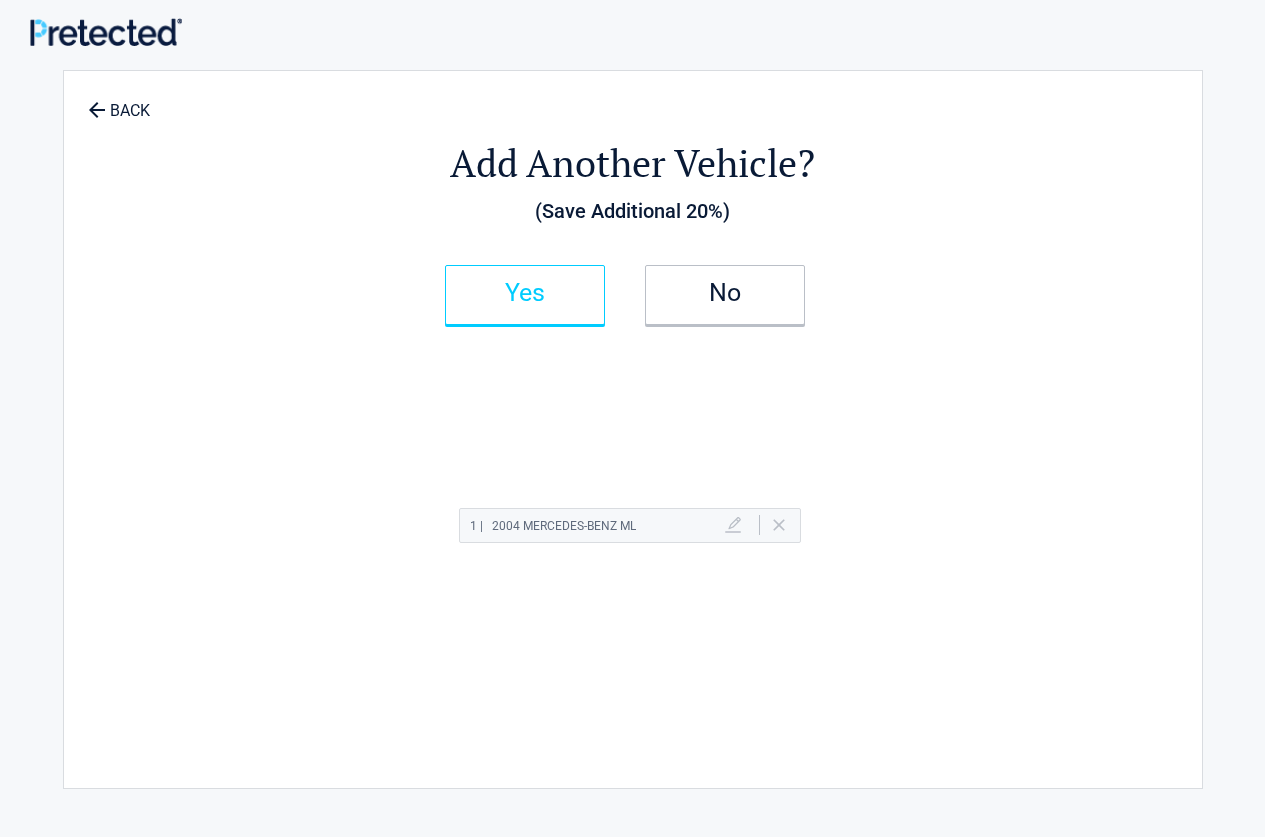 click on "Yes" at bounding box center (525, 293) 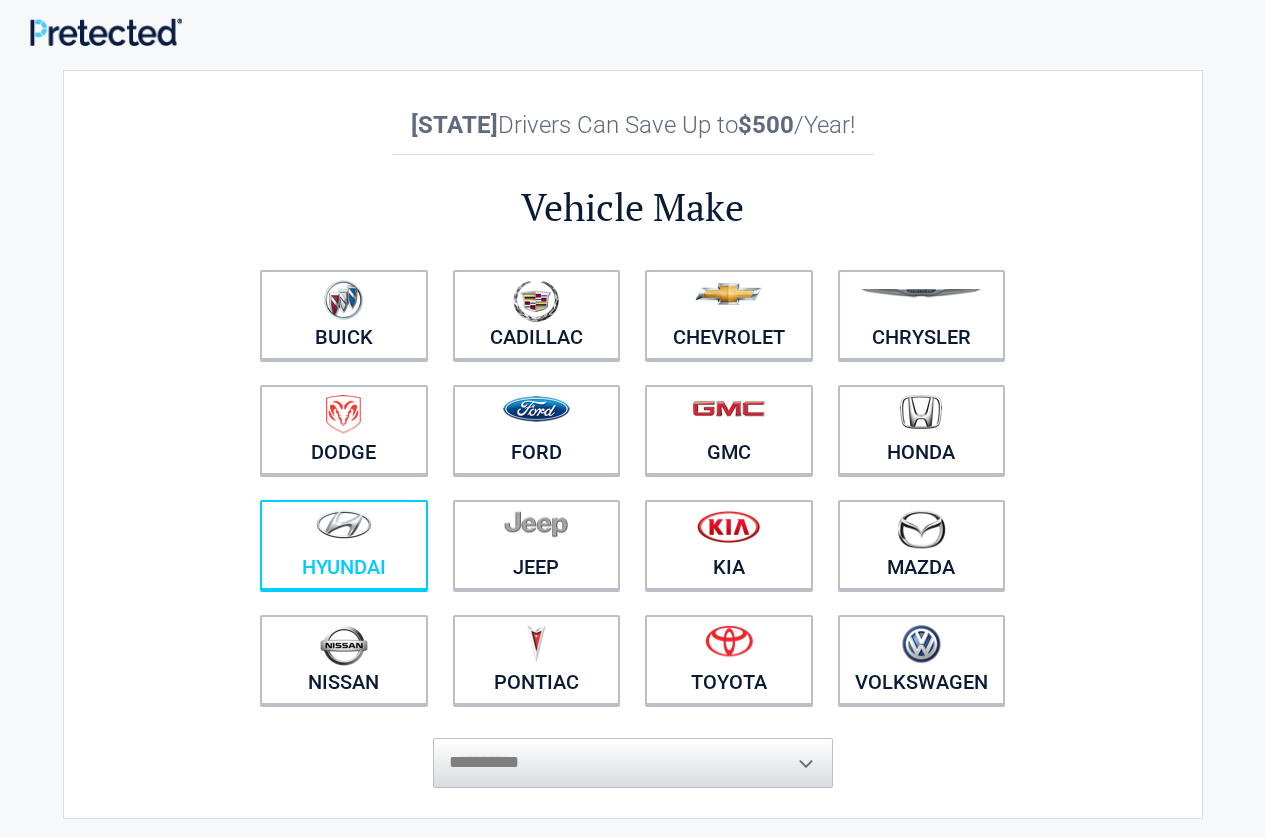 click on "Hyundai" at bounding box center (344, 545) 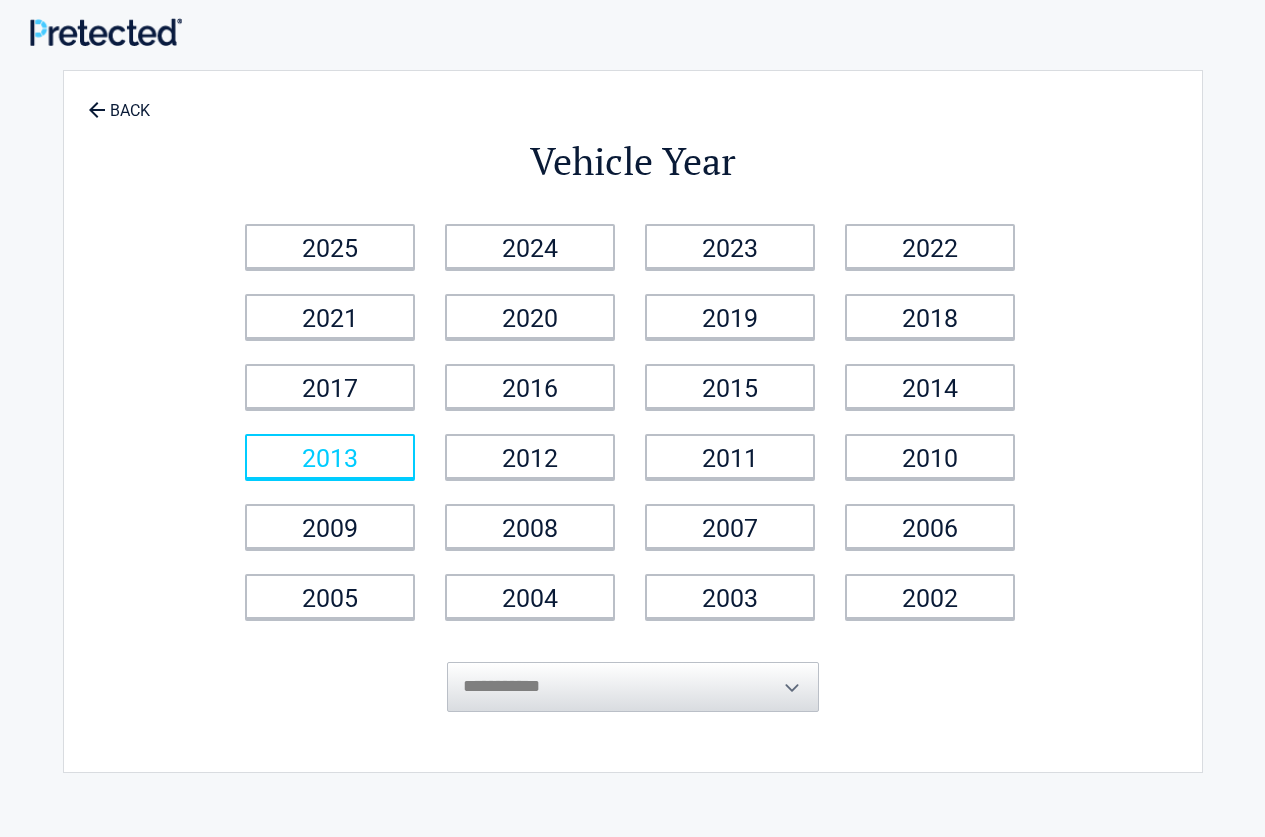 click on "2013" at bounding box center [330, 456] 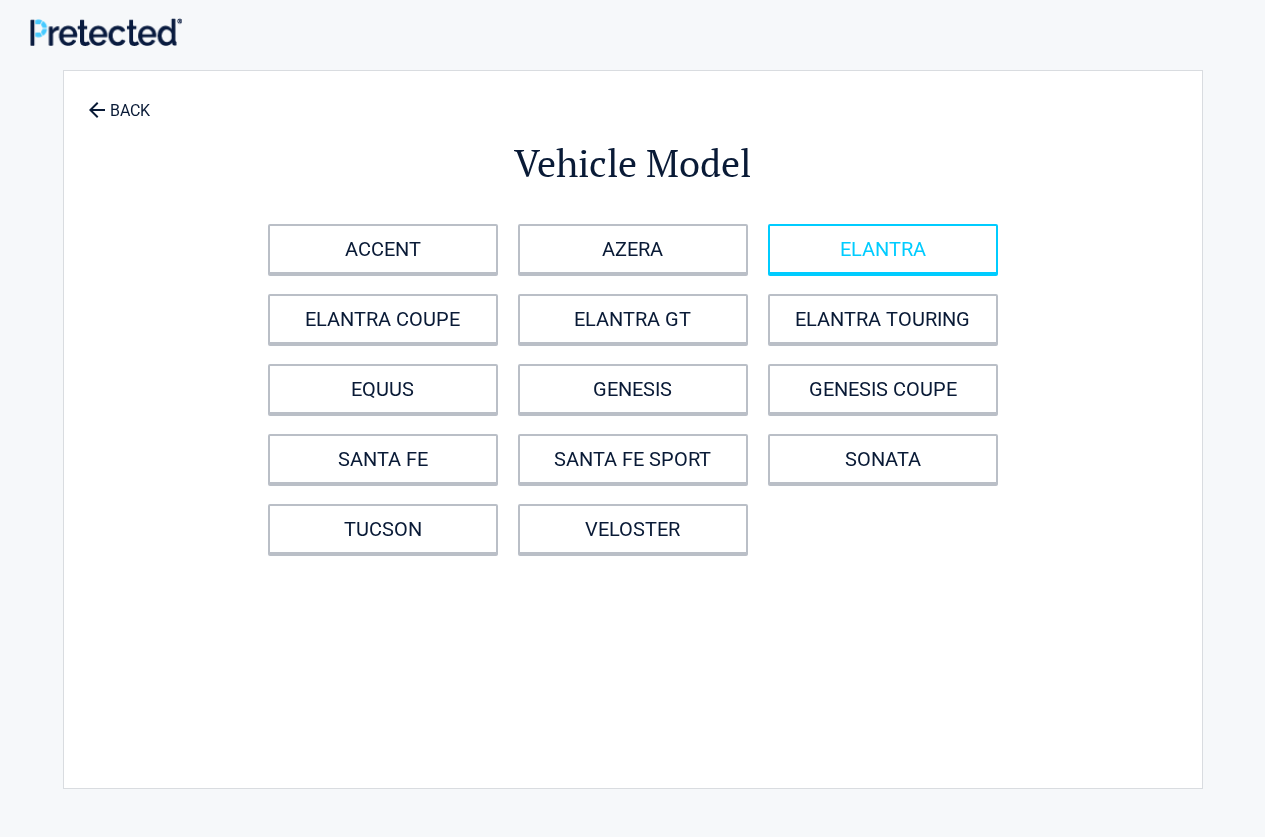 click on "ELANTRA" at bounding box center (883, 249) 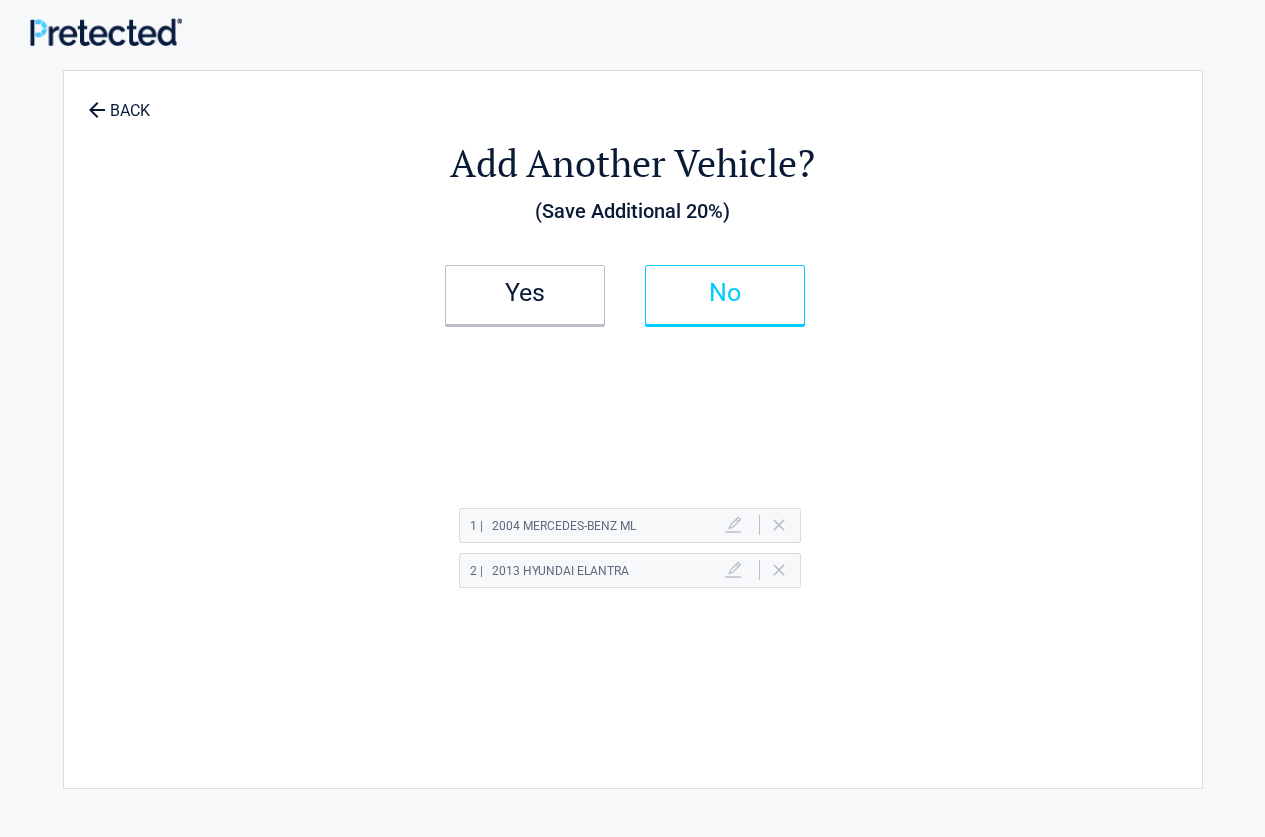 click on "No" at bounding box center (725, 293) 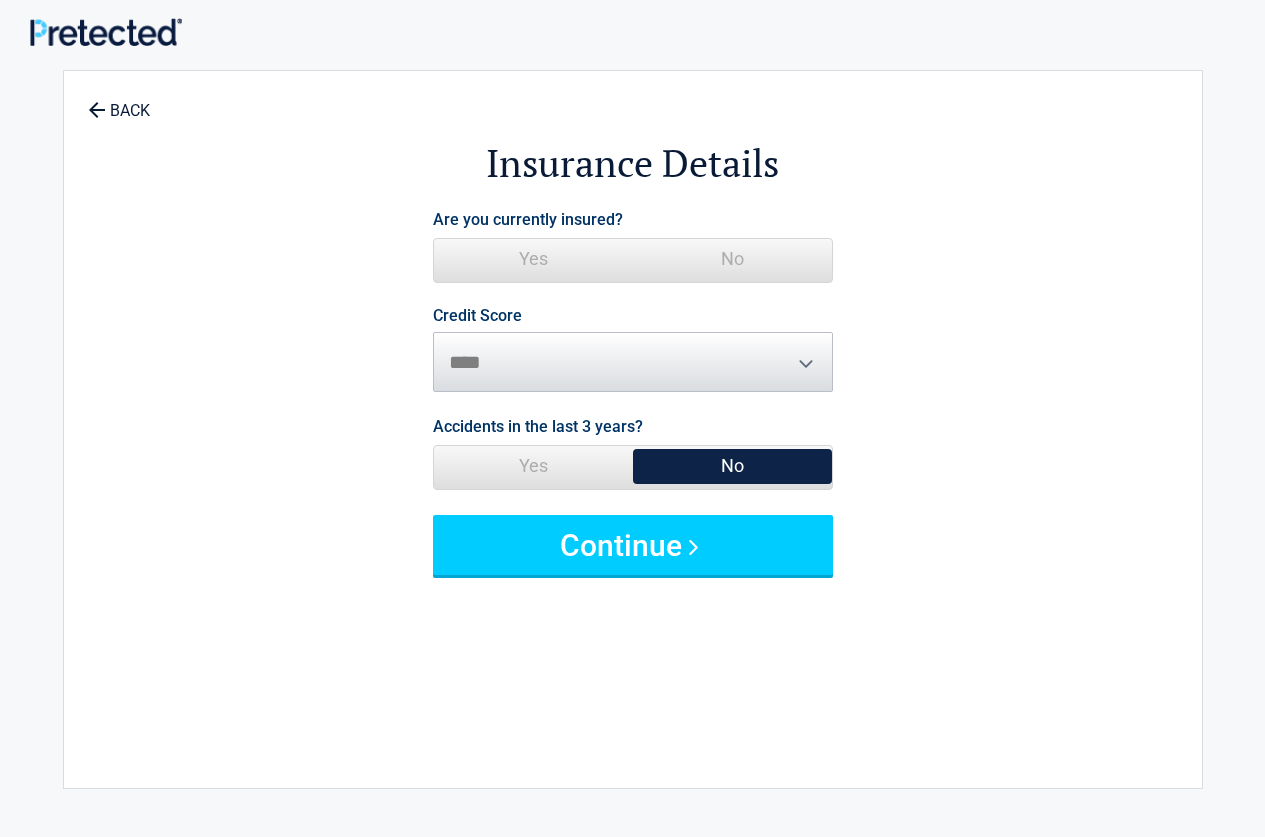 click on "No" at bounding box center (732, 259) 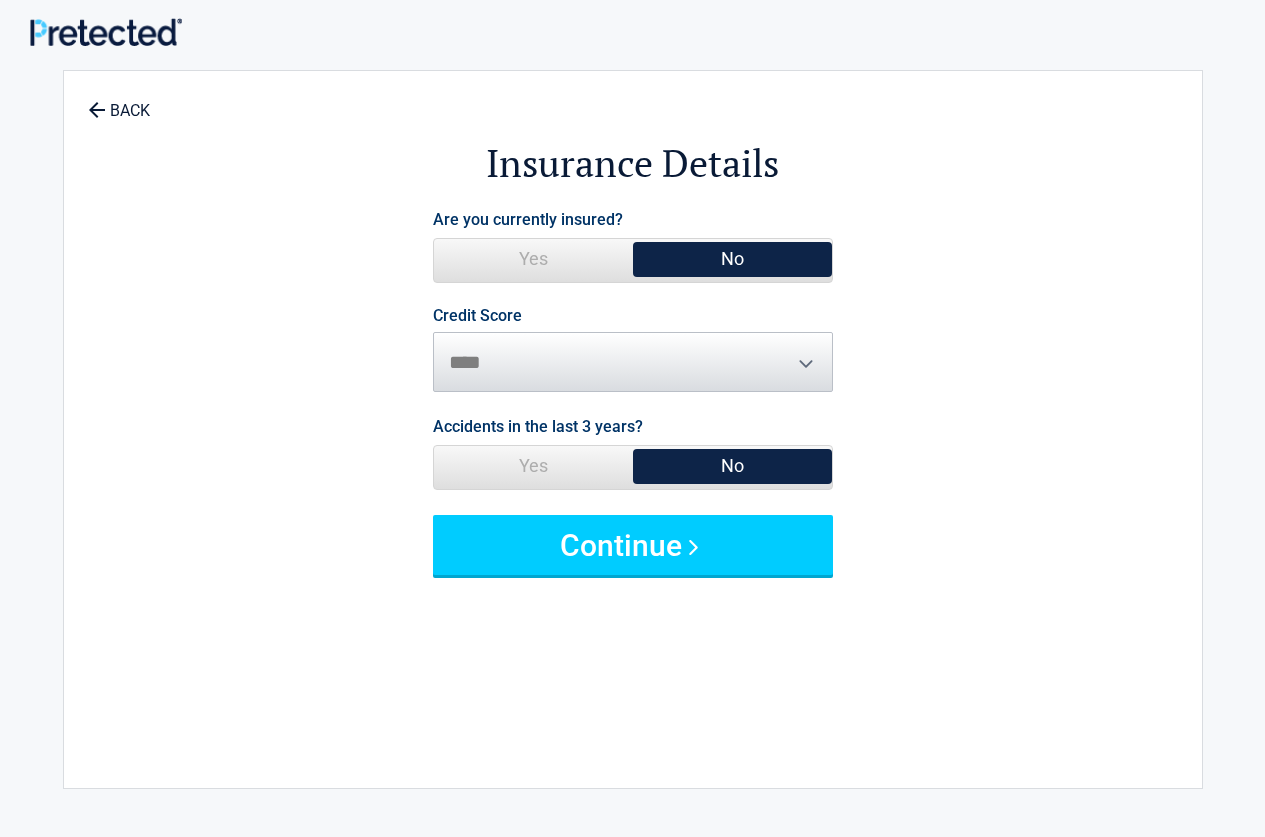 click on "Yes" at bounding box center (533, 259) 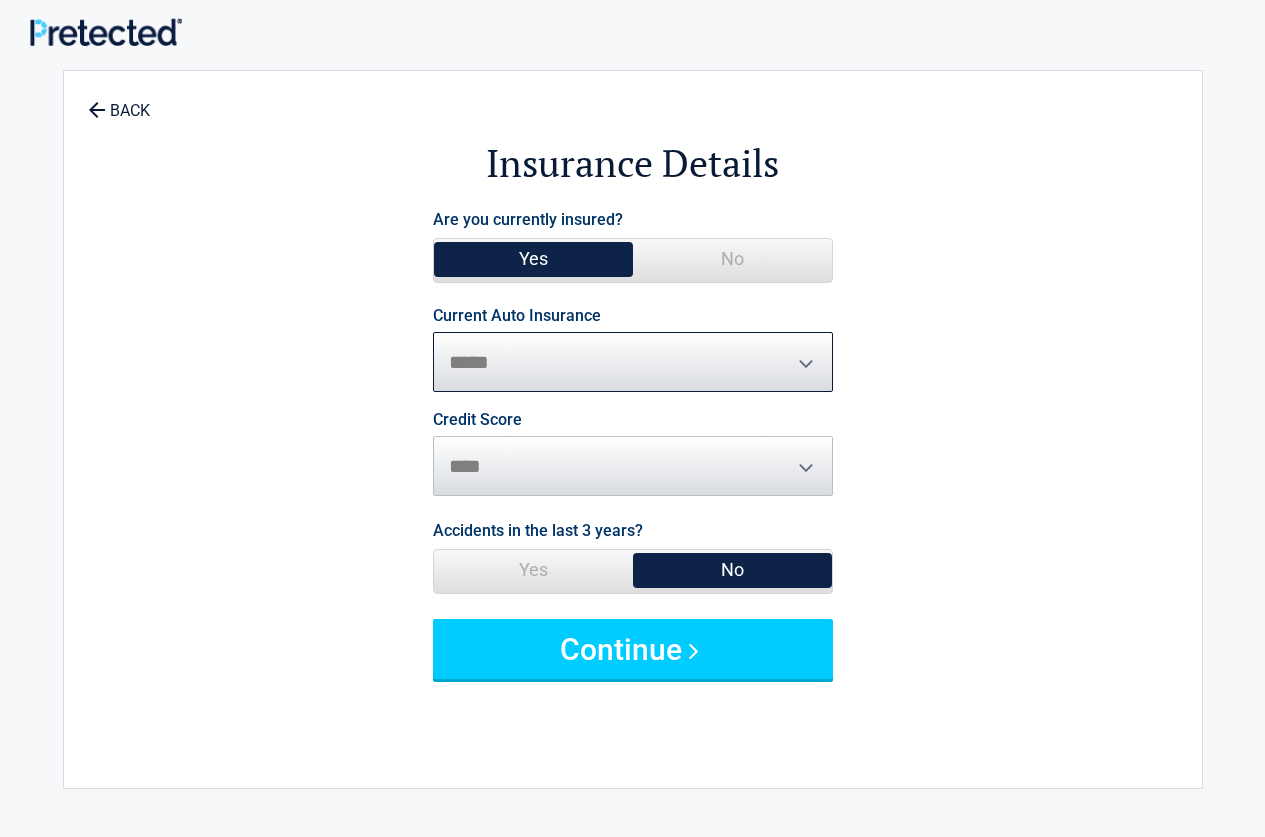 click on "**********" at bounding box center (633, 362) 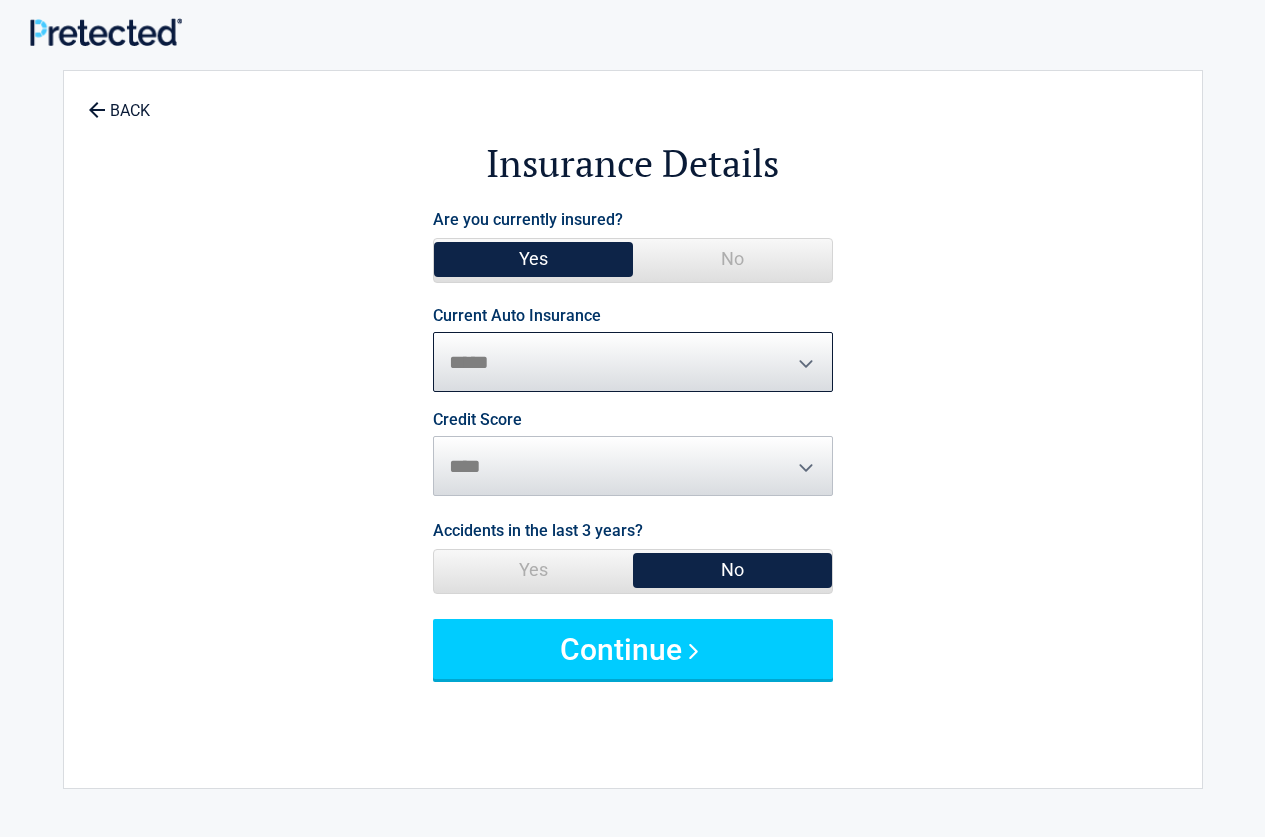 select on "*********" 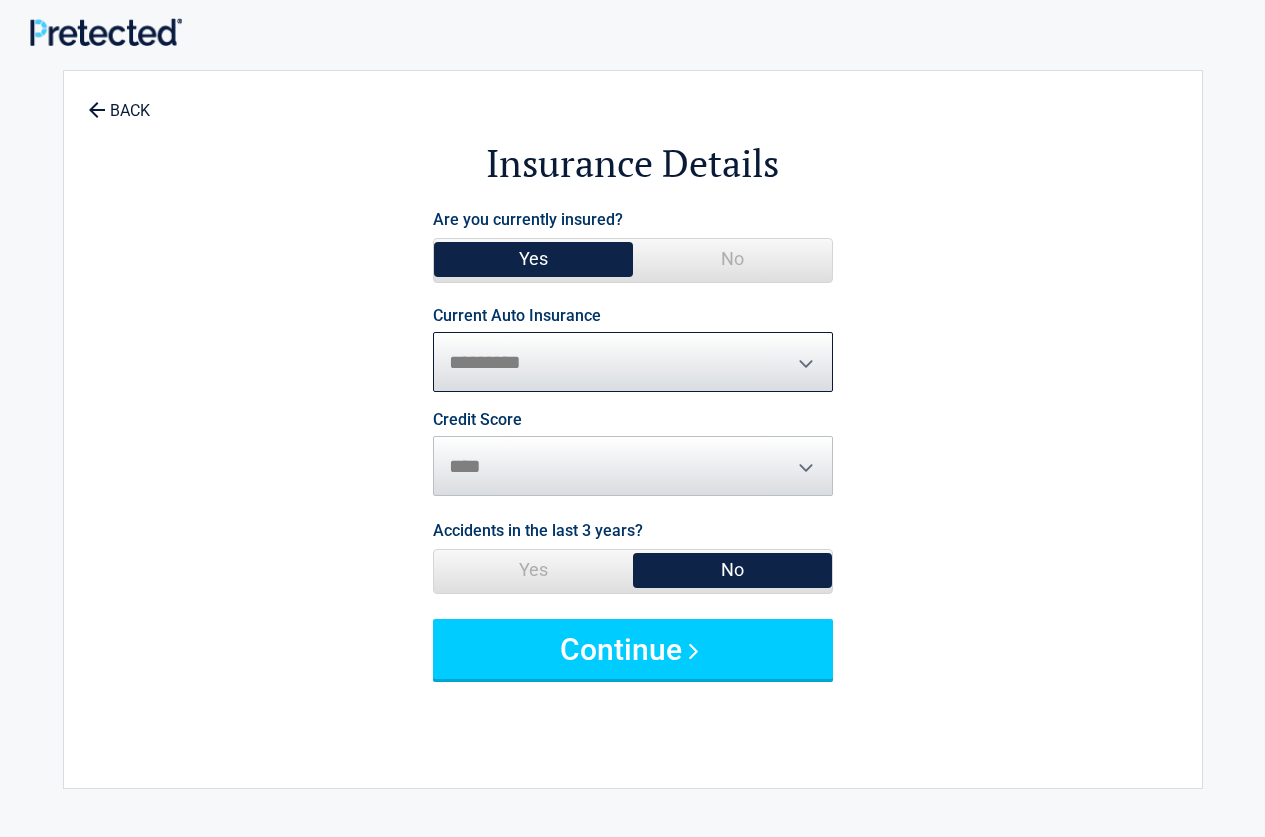 click on "**********" at bounding box center [633, 362] 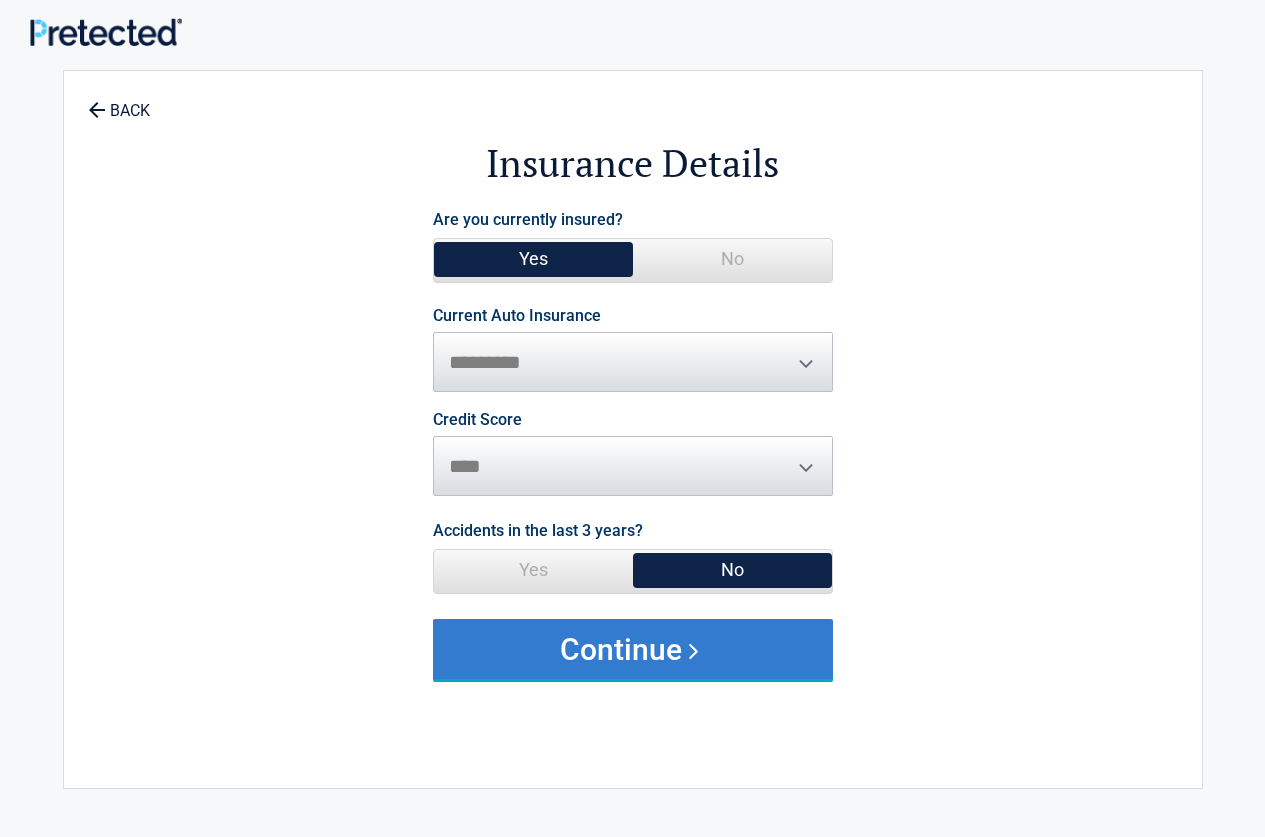 click on "Continue" at bounding box center (633, 649) 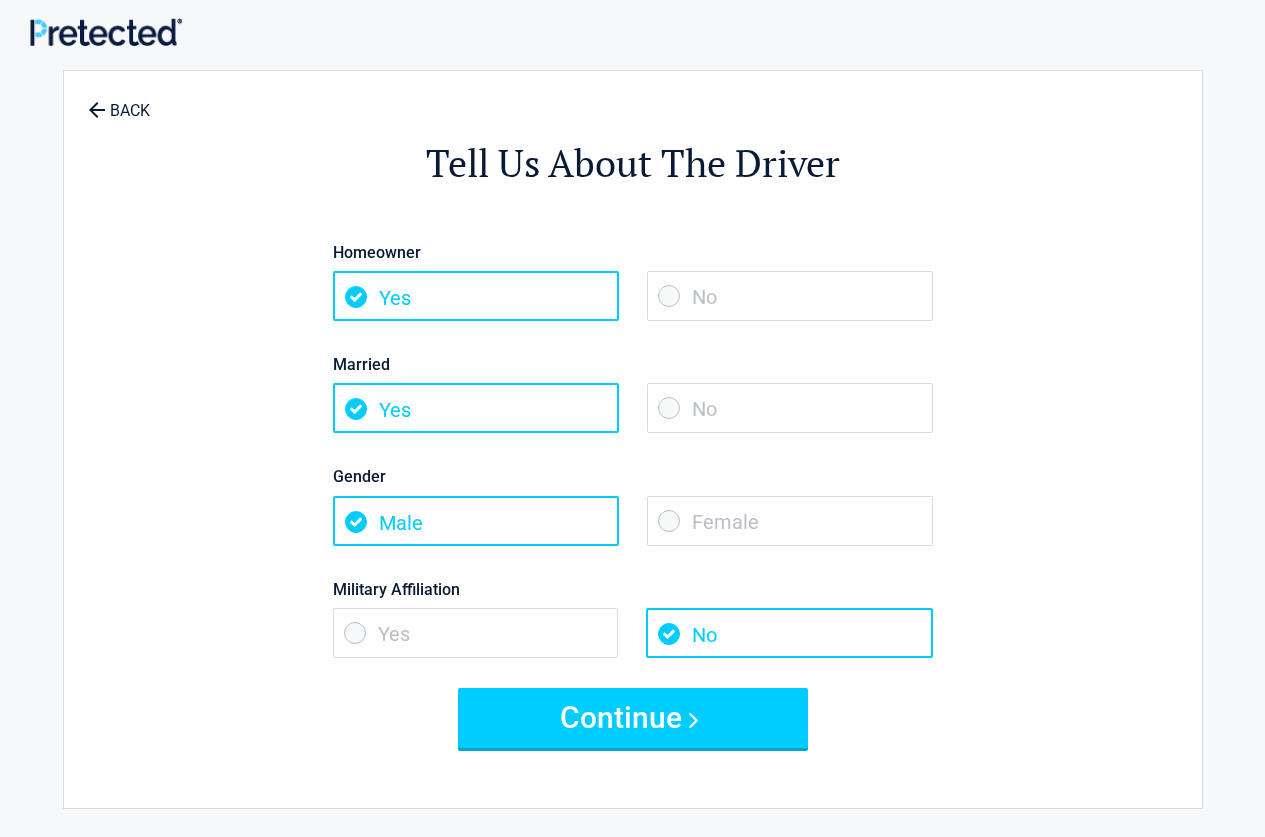 click on "No" at bounding box center (790, 408) 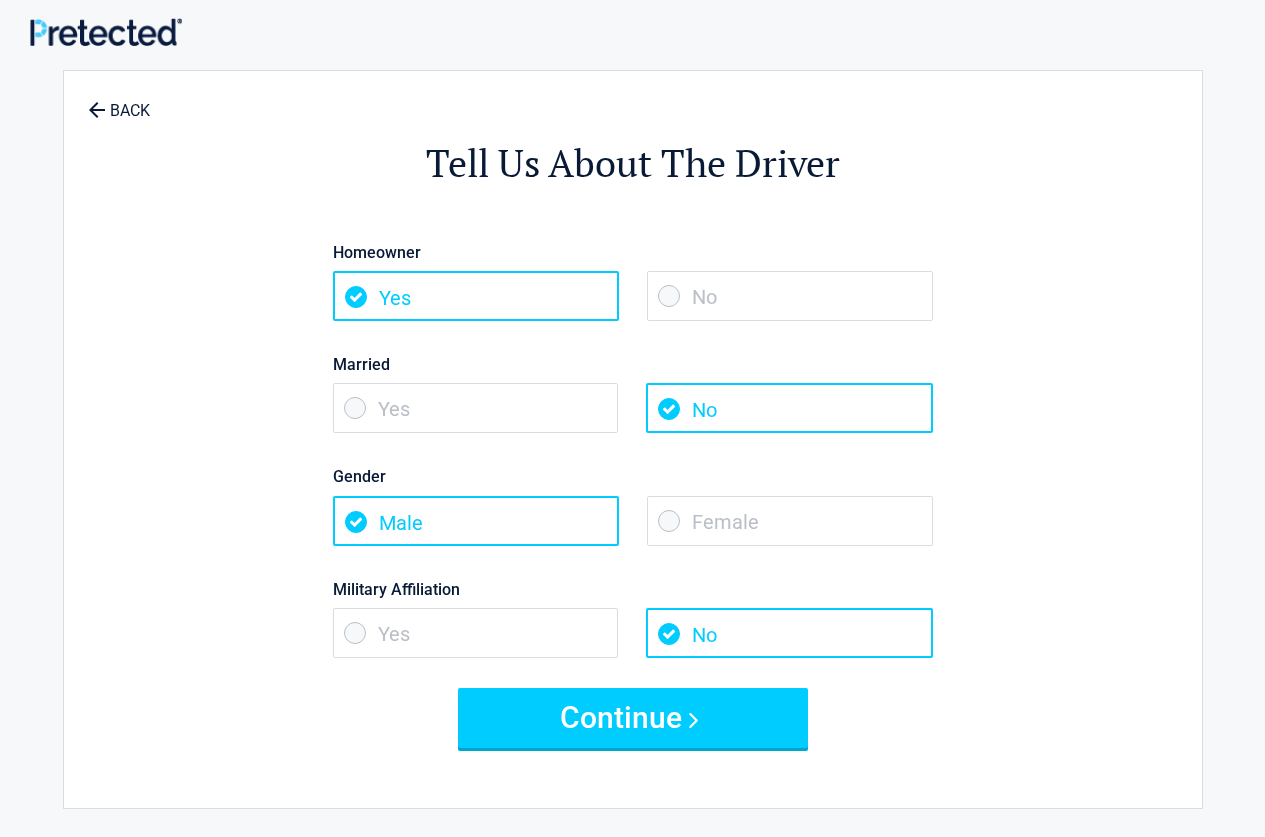 click on "Female" at bounding box center [790, 521] 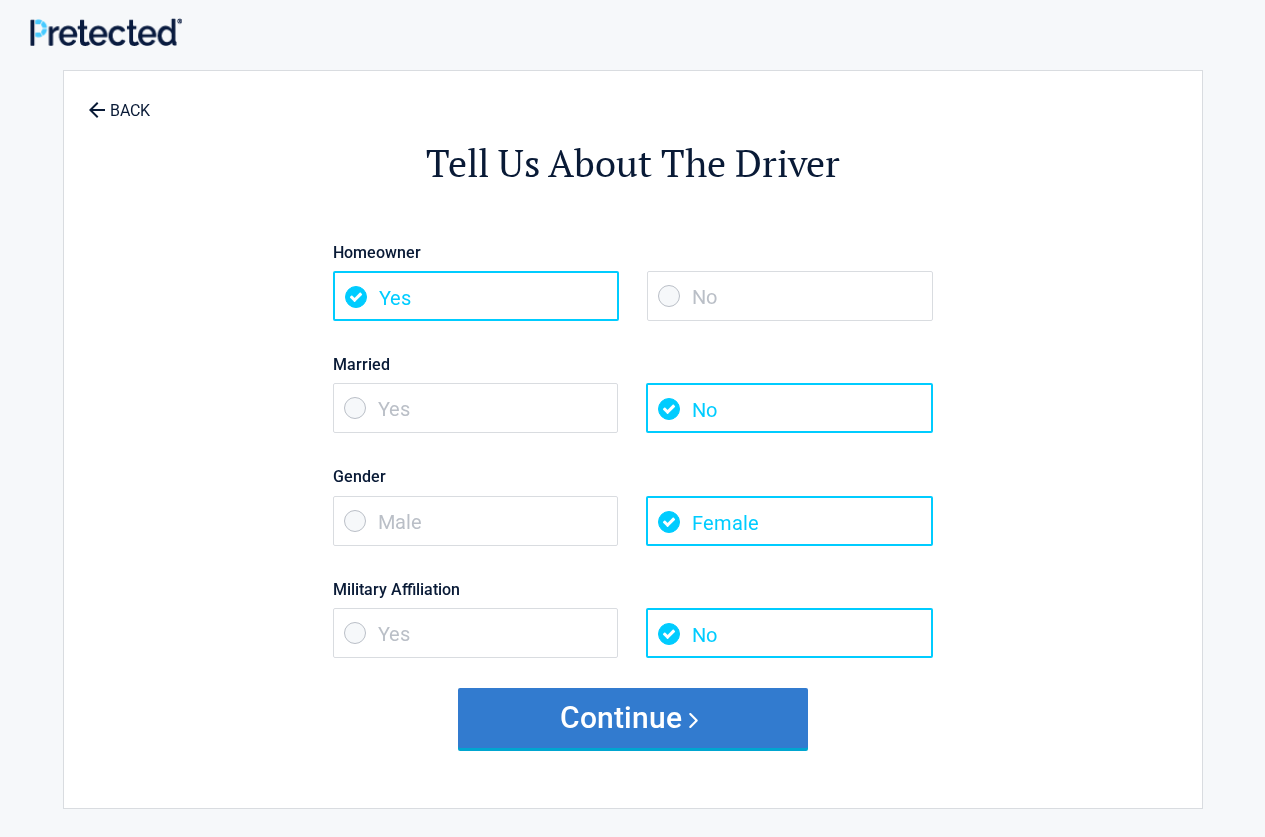 click on "Continue" at bounding box center (633, 718) 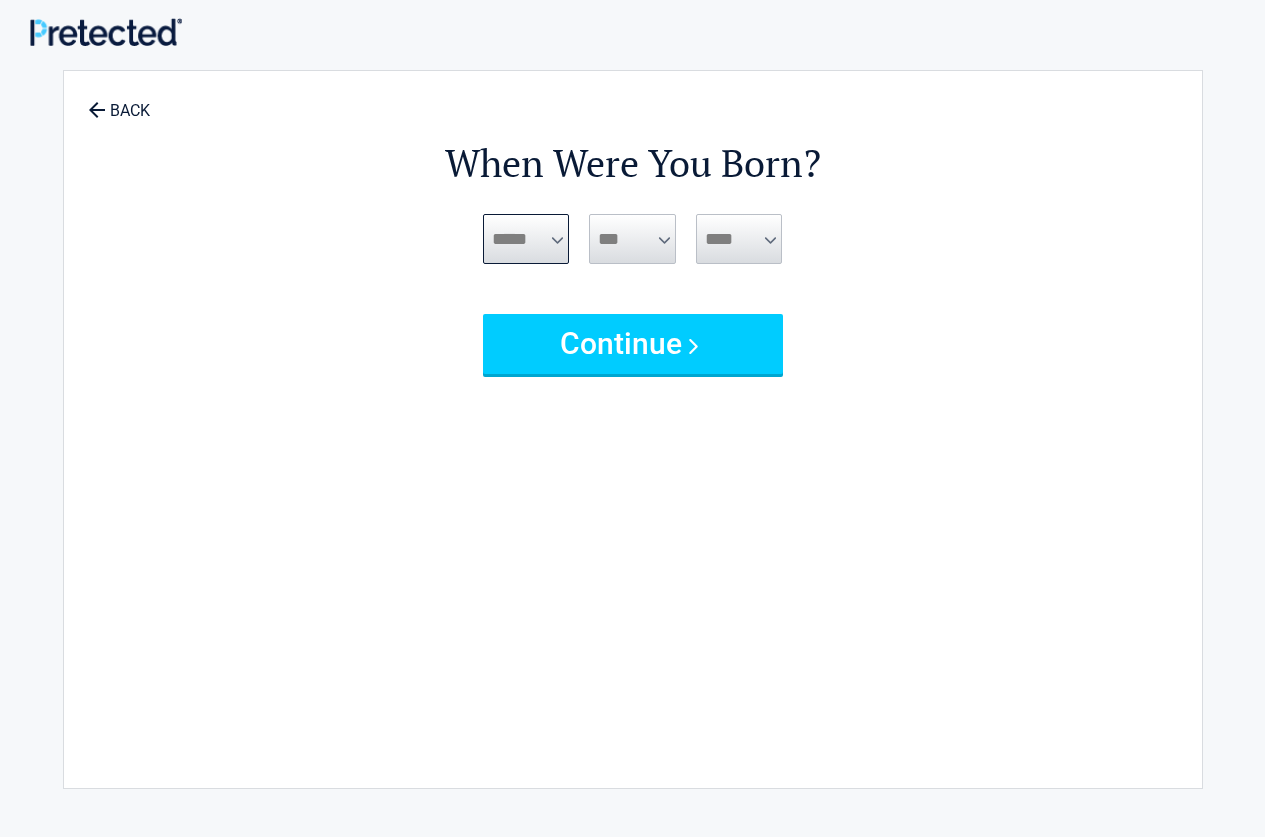 click on "*****
***
***
***
***
***
***
***
***
***
***
***
***" at bounding box center (526, 239) 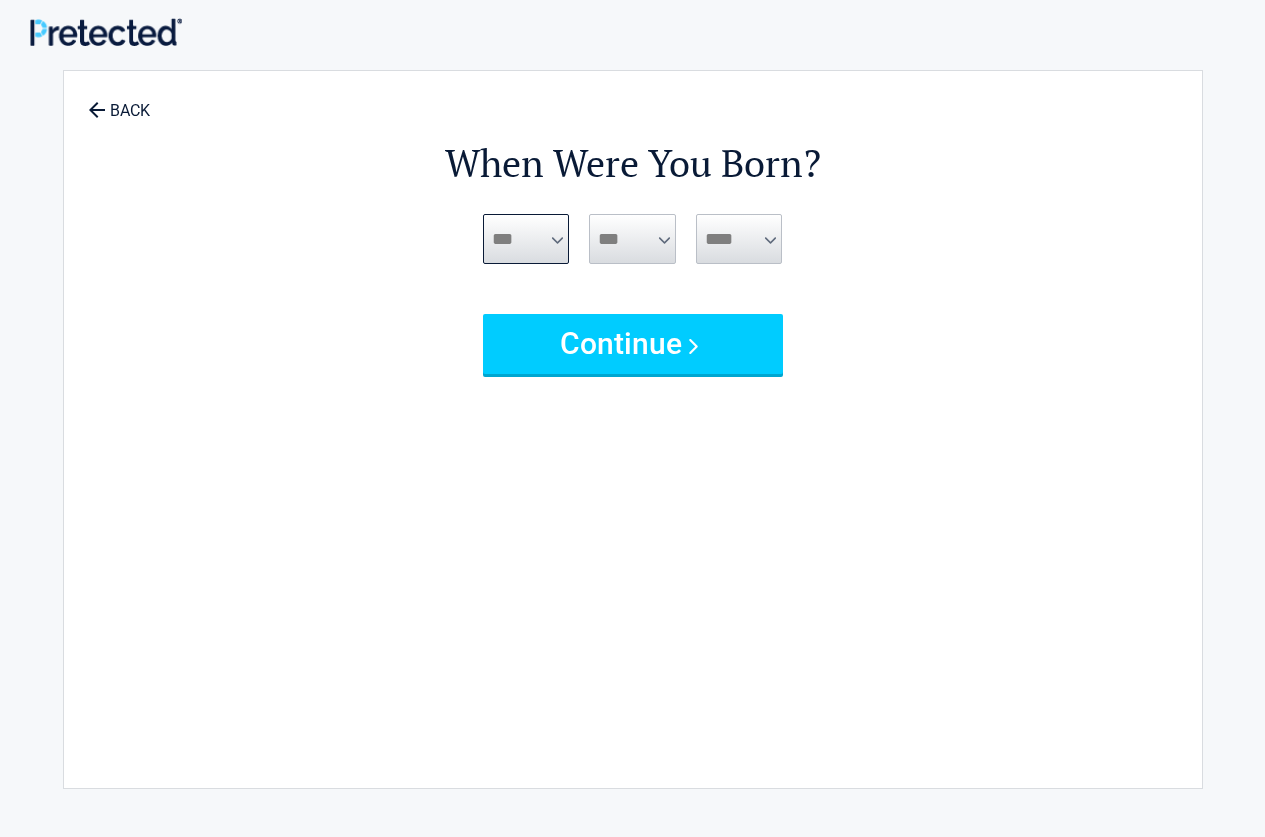 click on "*****
***
***
***
***
***
***
***
***
***
***
***
***" at bounding box center [526, 239] 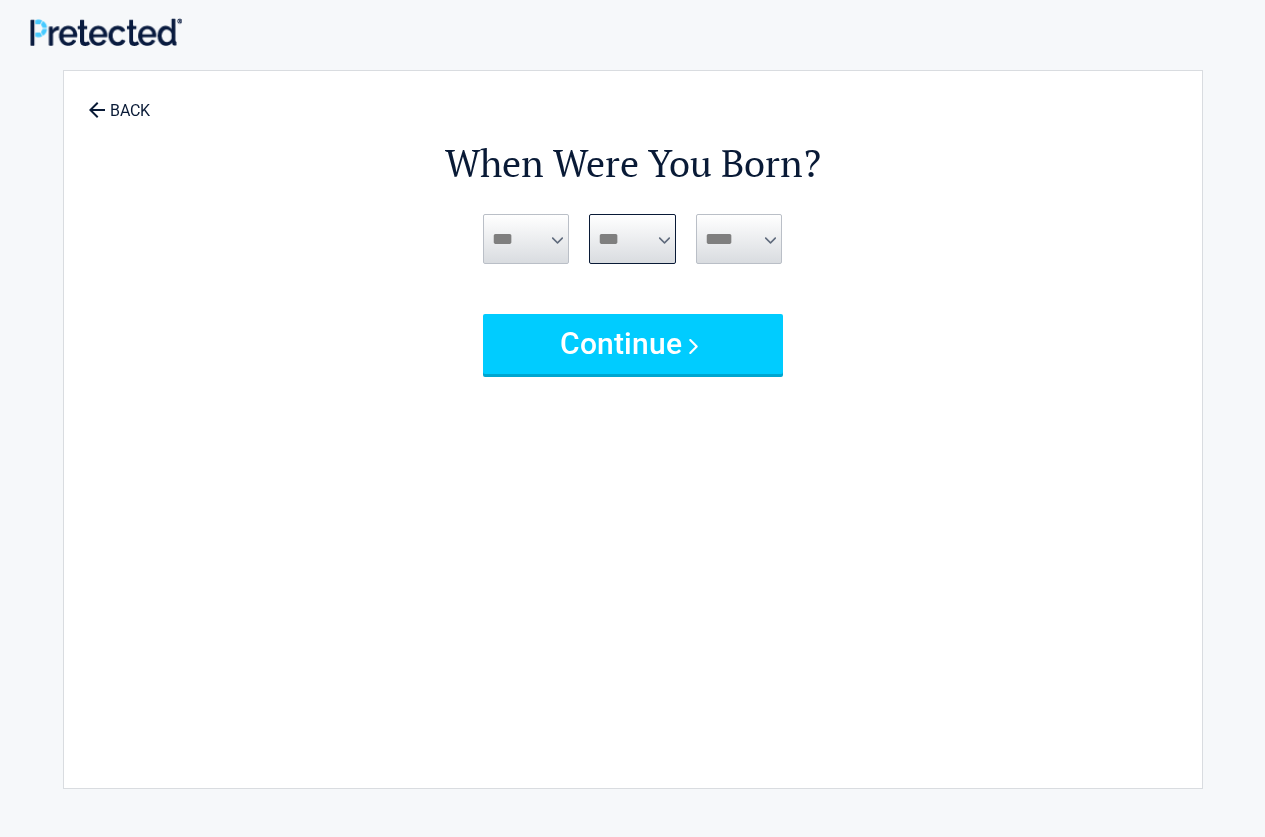 click on "*** * * * * * * * * * ** ** ** ** ** ** ** ** ** ** ** ** ** ** ** ** ** ** ** ** ** **" at bounding box center (632, 239) 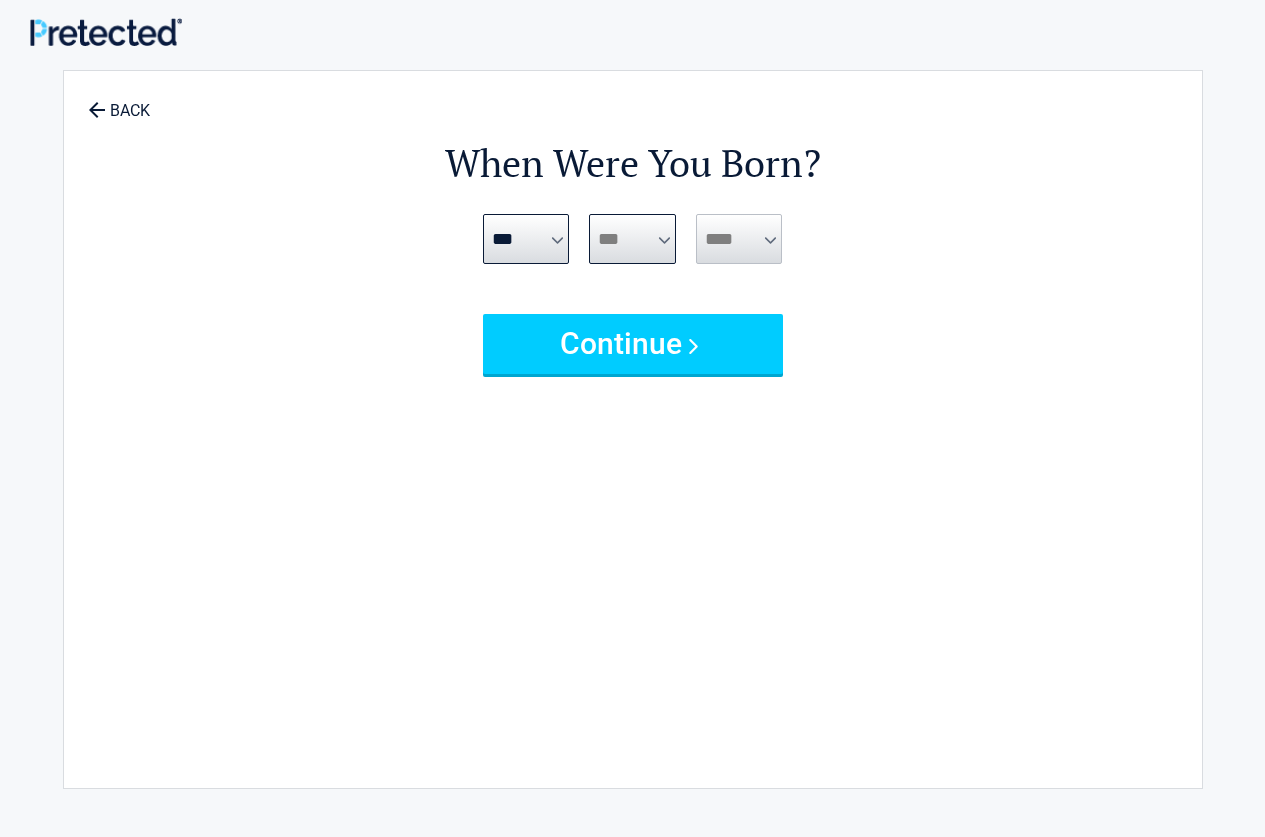 select on "*" 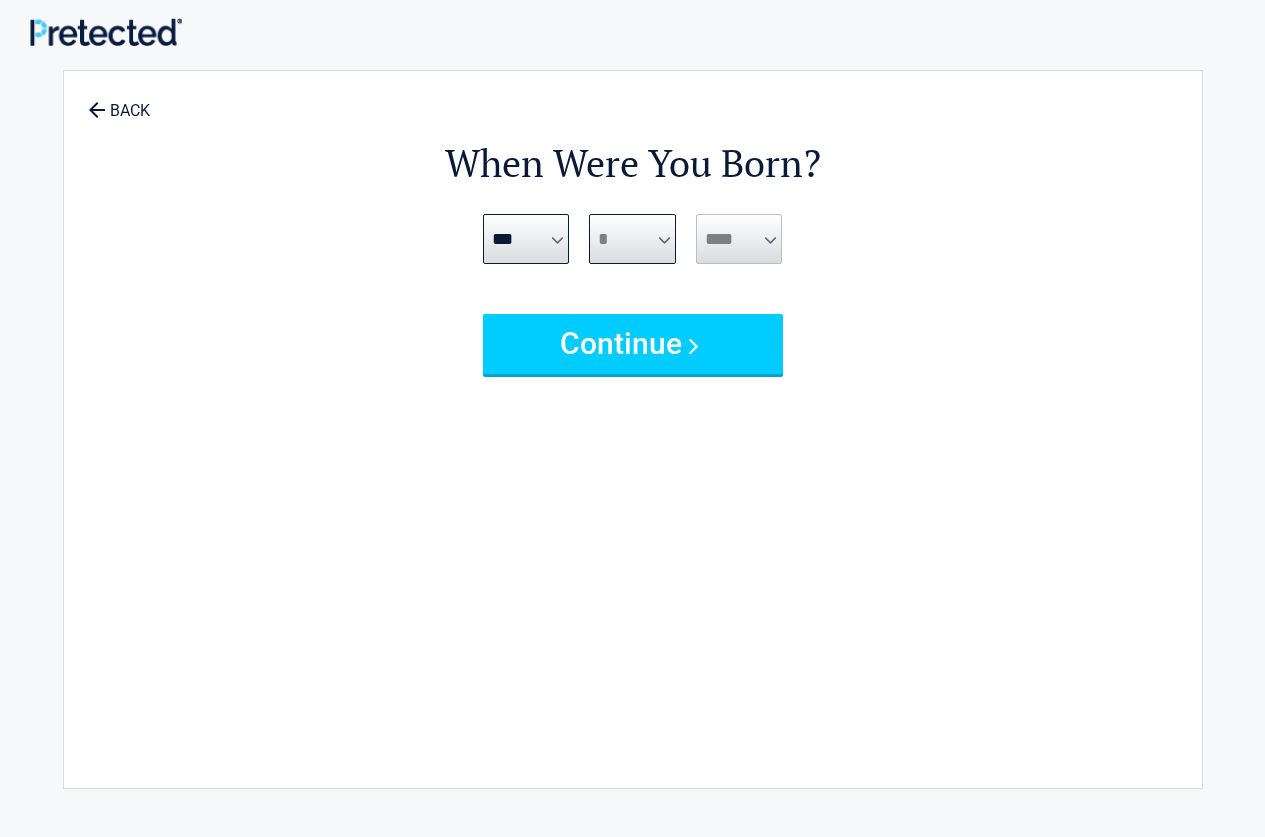 click on "*** * * * * * * * * * ** ** ** ** ** ** ** ** ** ** ** ** ** ** ** ** ** ** ** ** ** **" at bounding box center [632, 239] 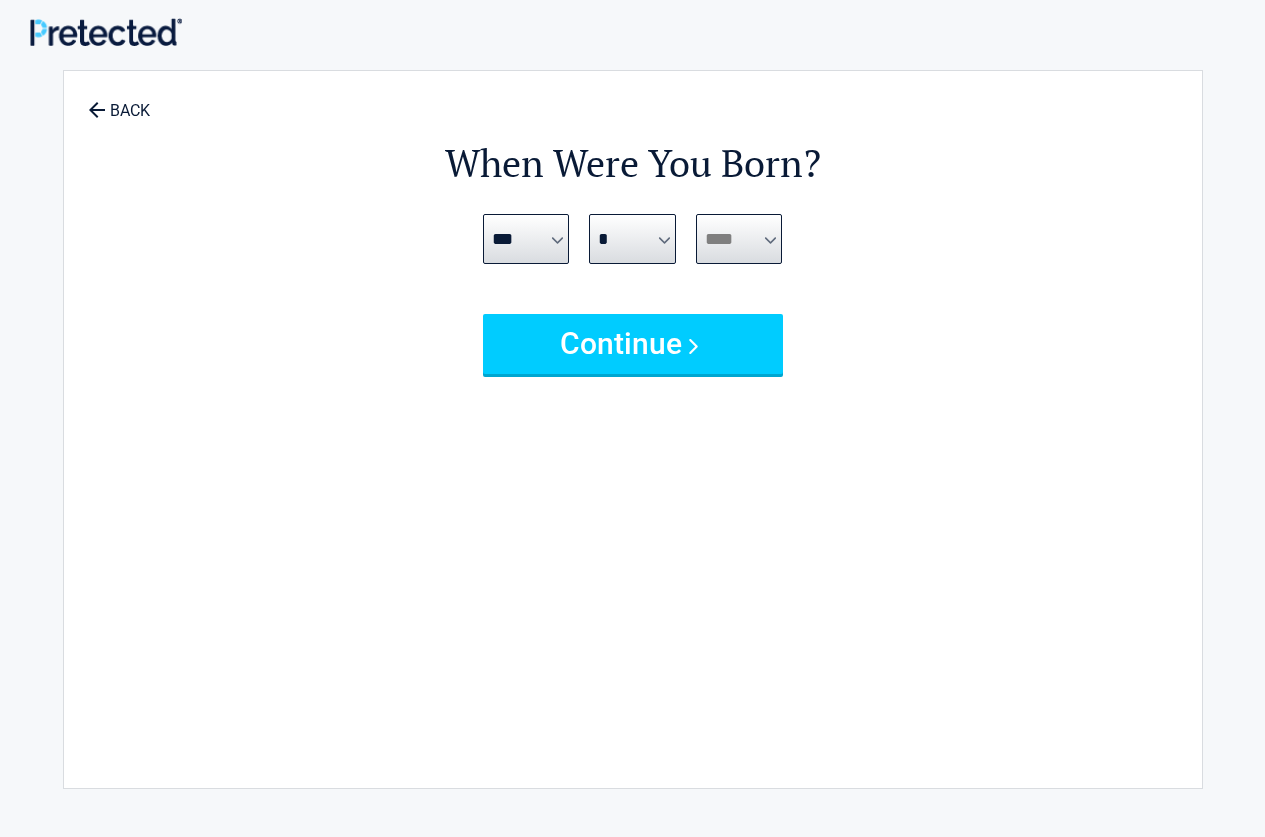 click on "****
****
****
****
****
****
****
****
****
****
****
****
****
****
****
****
****
****
****
****
****
****
****
****
****
****
****
****
****
****
****
****
****
****
****
****
****
****
****
****
****
****
****
****
****
****
****
****
****
****
****
****
****
****
****
****
****
****
****
****
****
****
****
****" at bounding box center (739, 239) 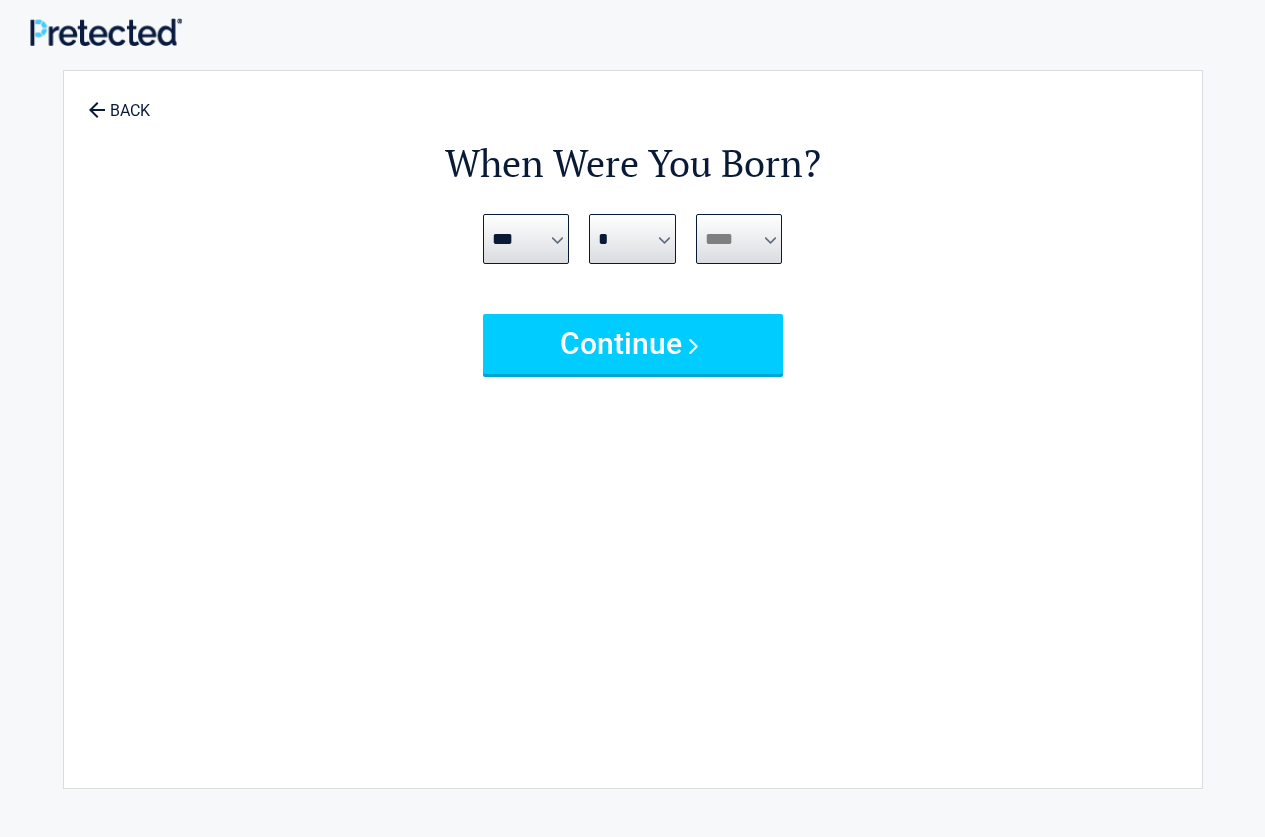 select on "****" 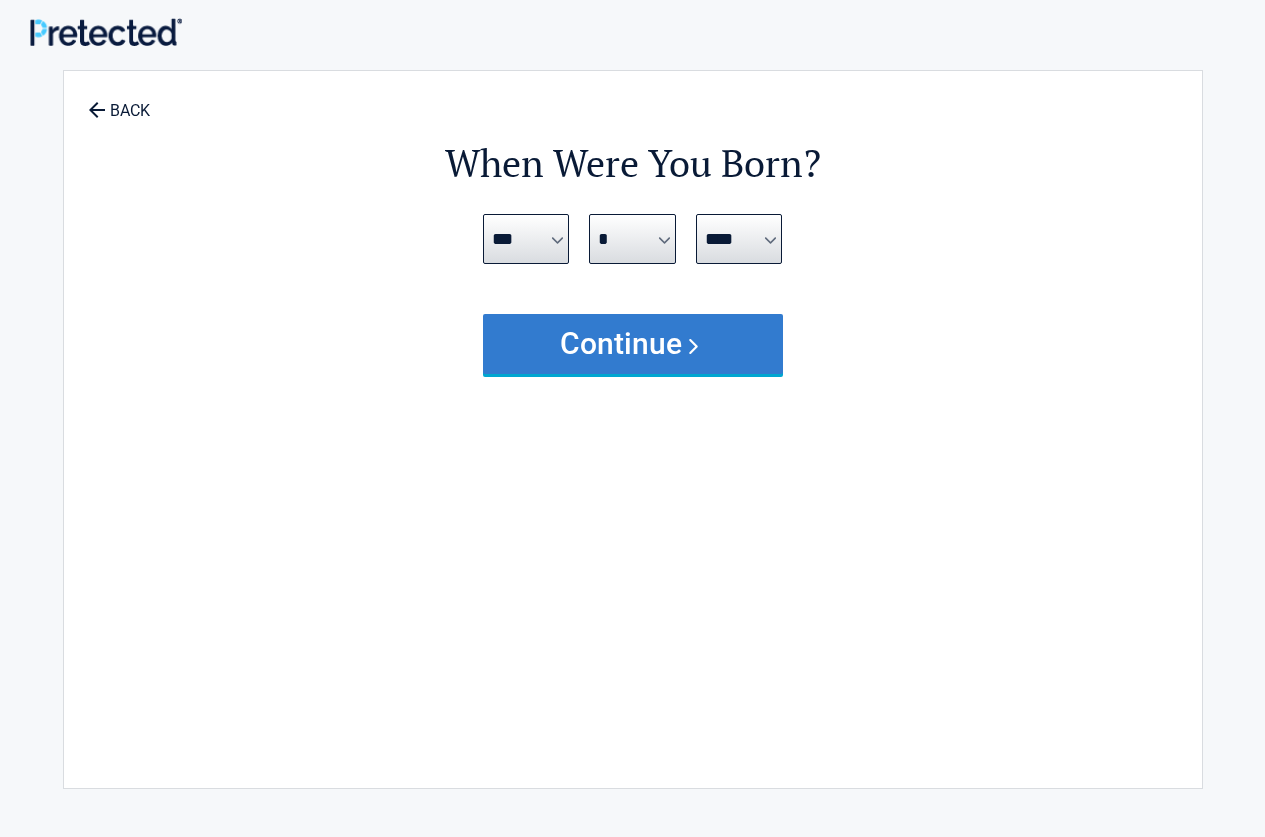 click on "Continue" at bounding box center (633, 344) 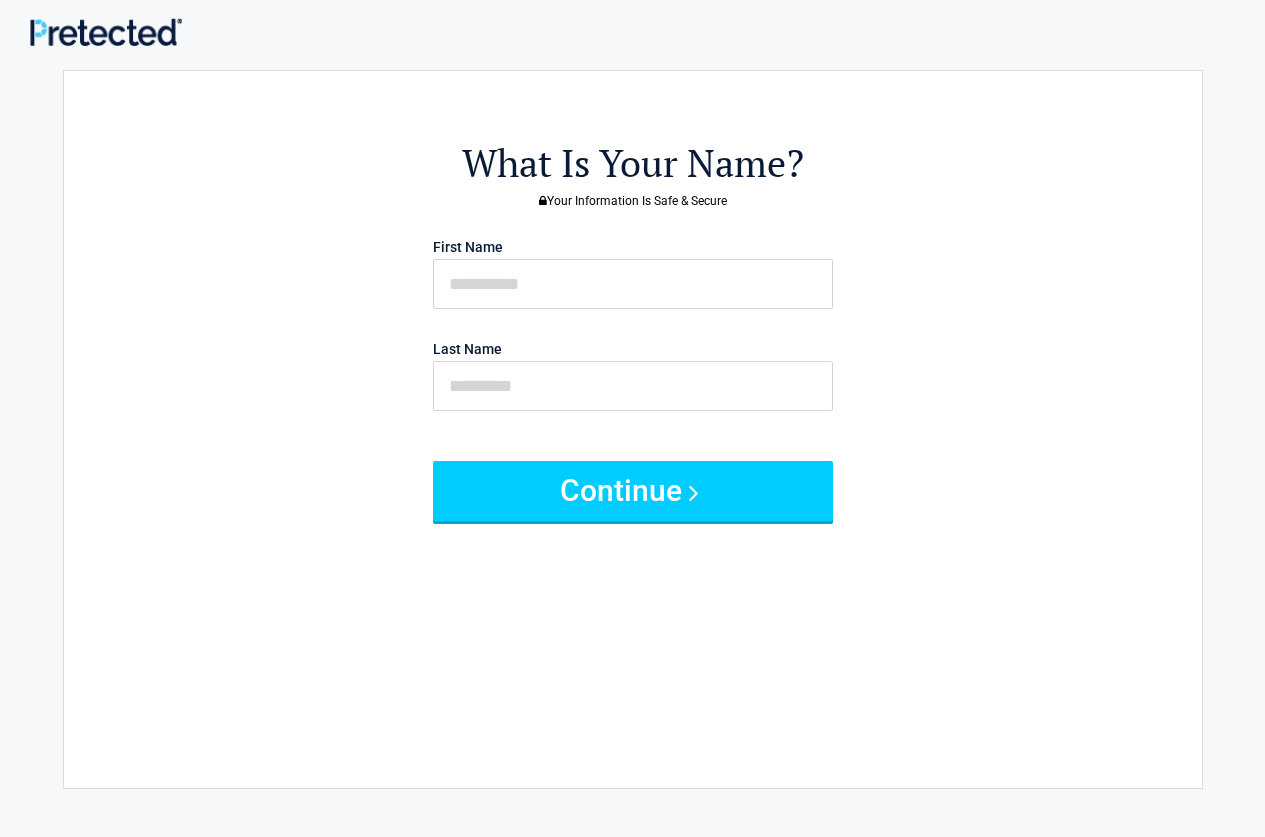 click on "First Name" at bounding box center (633, 270) 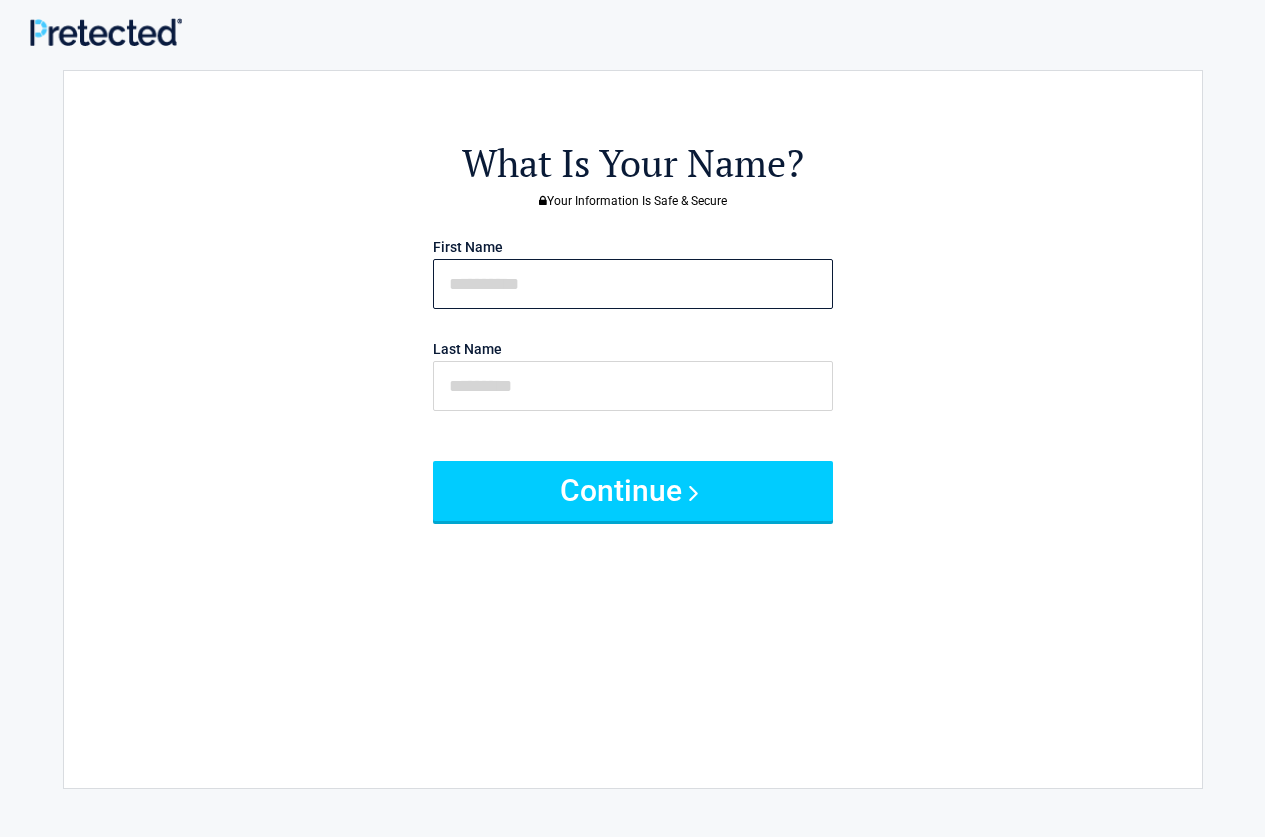 click at bounding box center [633, 284] 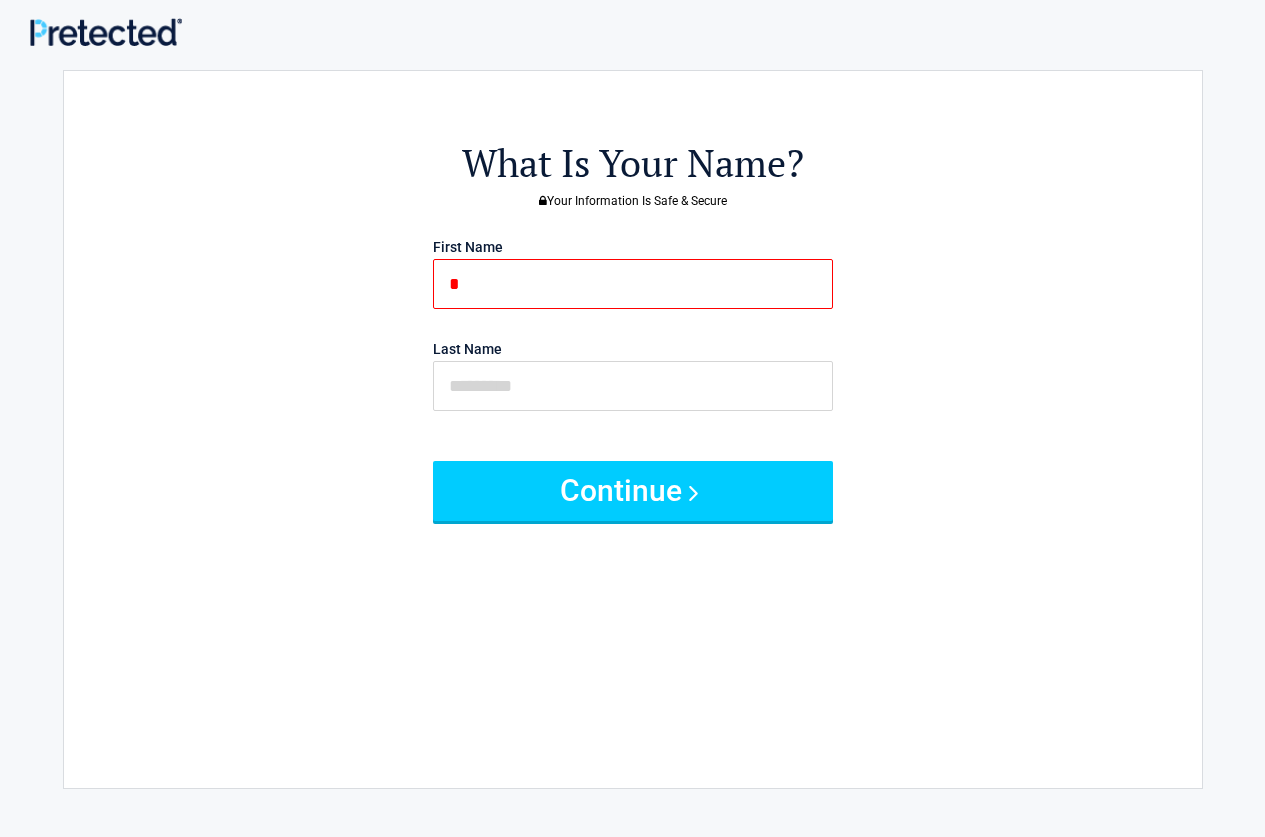 click on "First Name
*
Last Name" at bounding box center (633, 334) 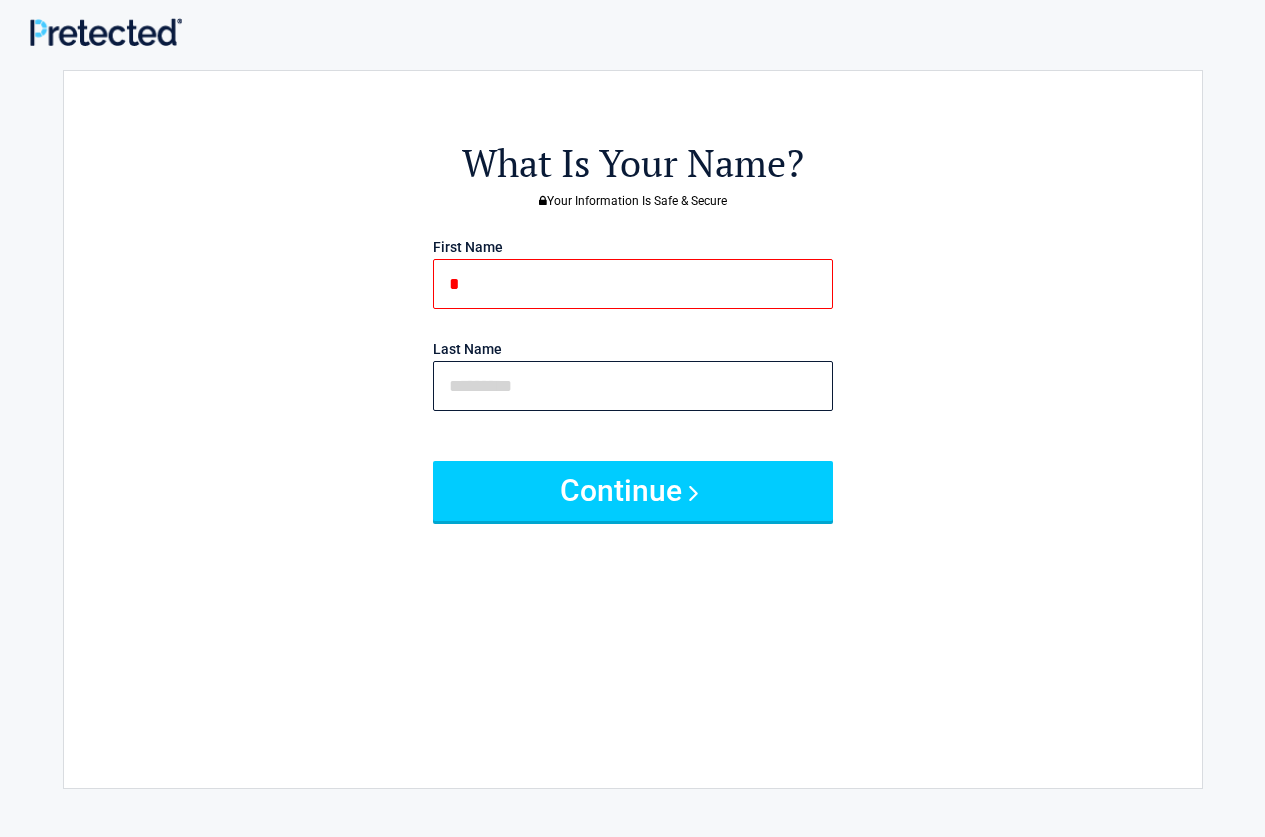 click at bounding box center [633, 386] 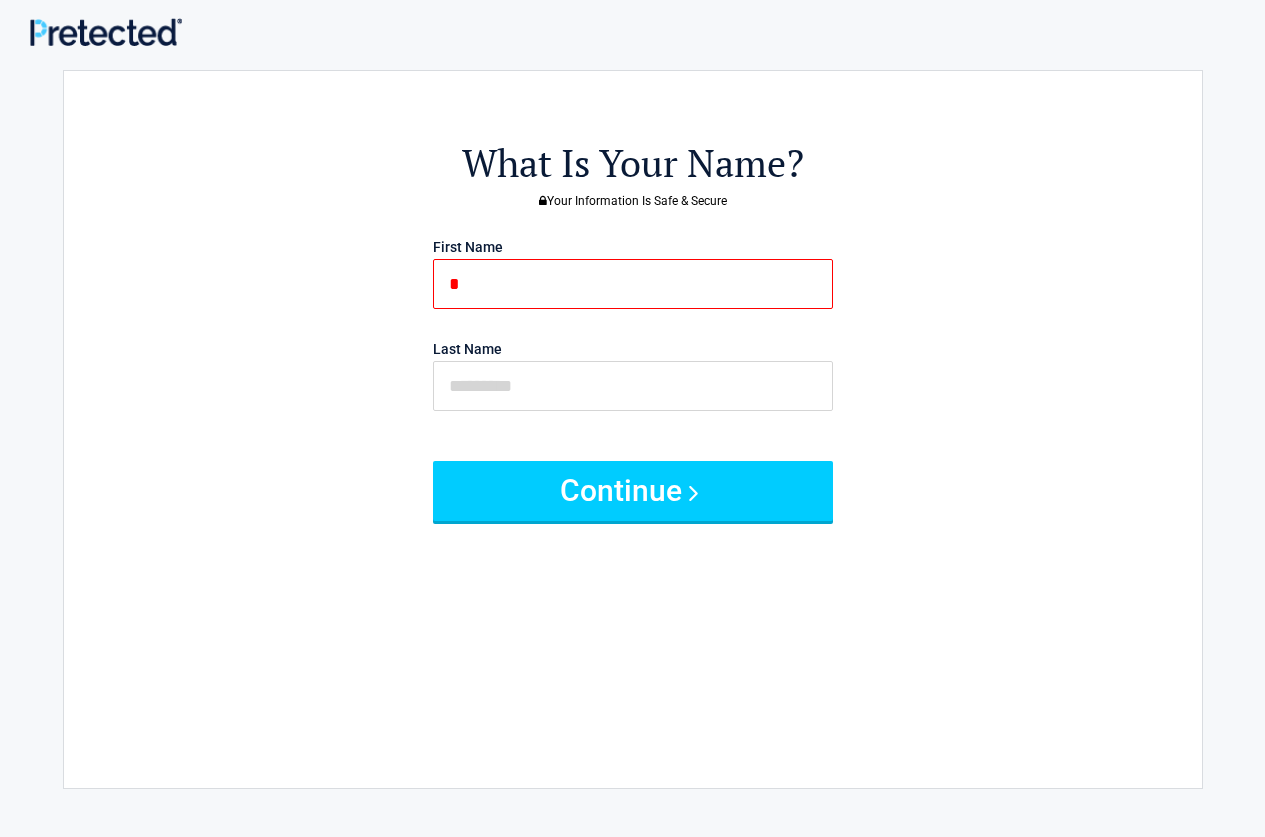 click on "*" at bounding box center [633, 284] 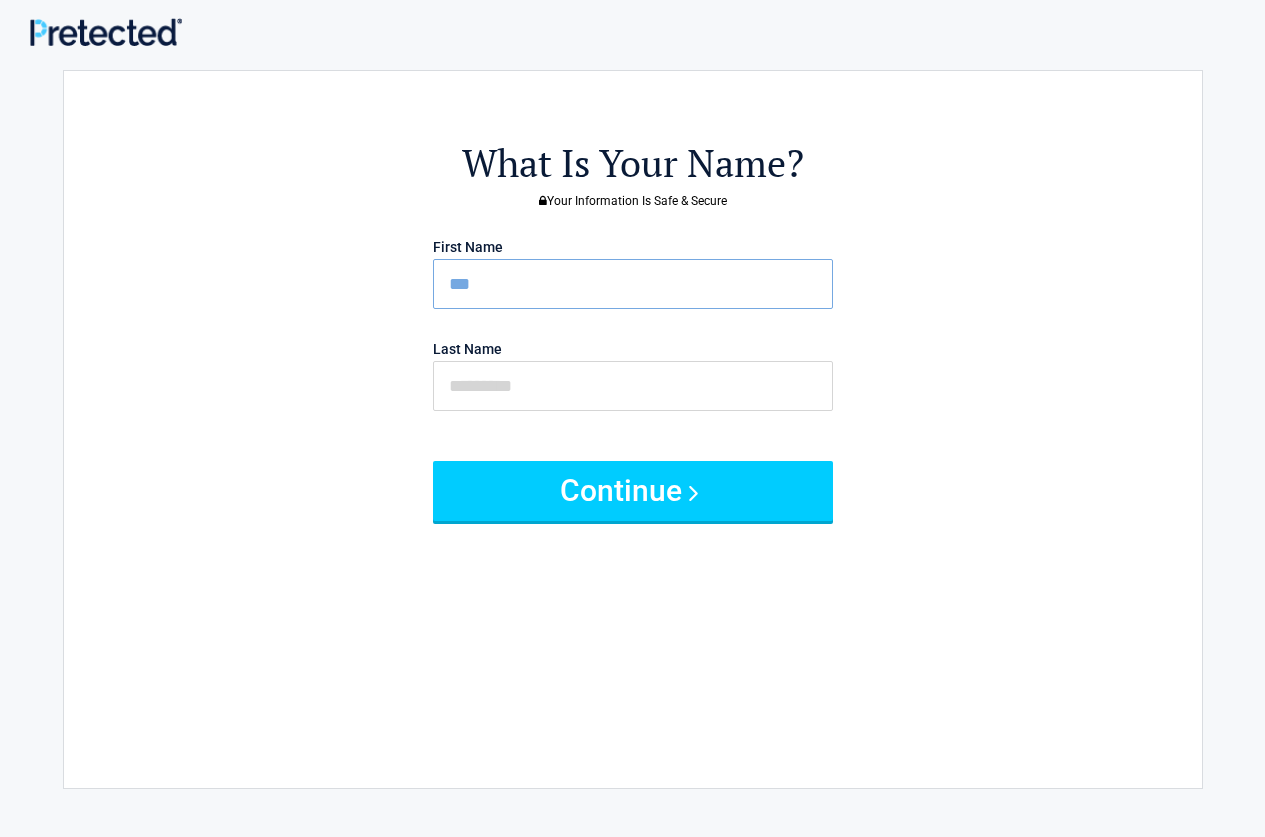 type on "***" 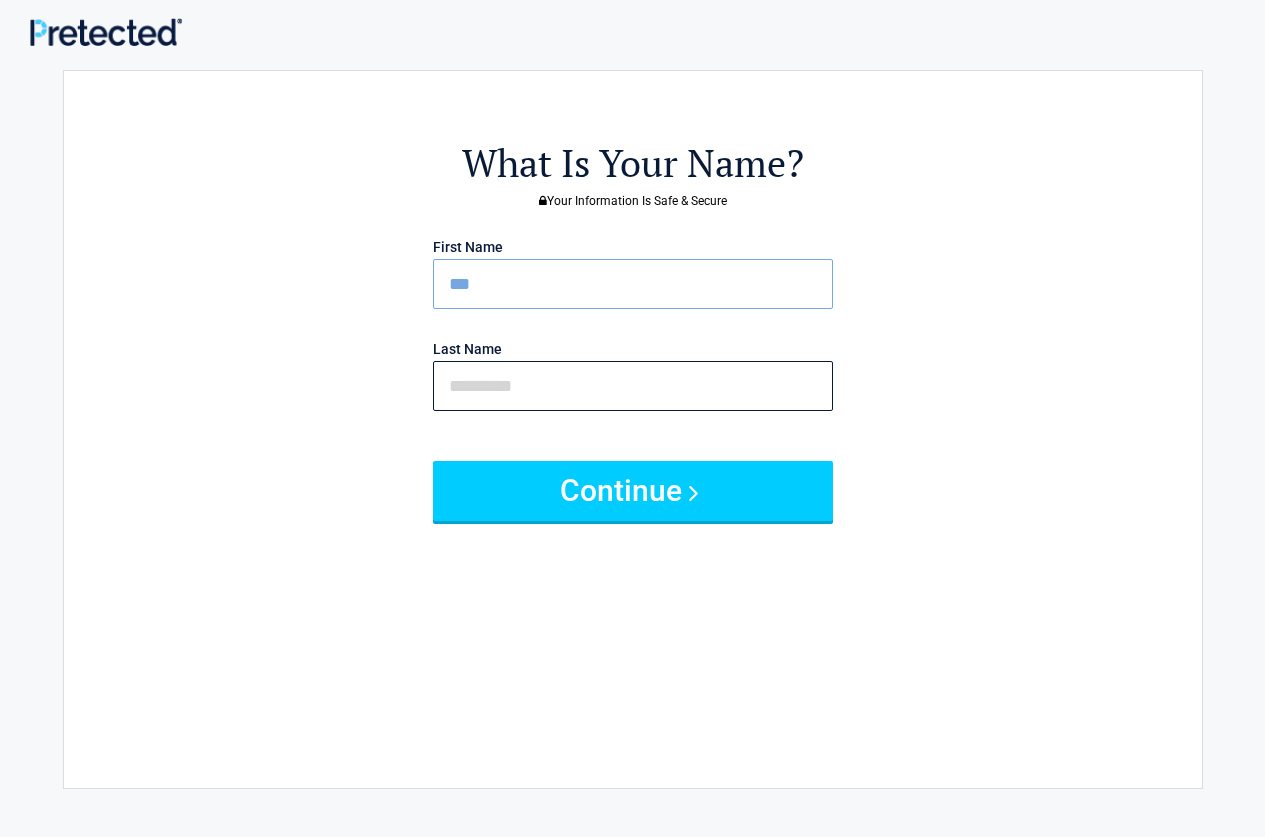 click at bounding box center [633, 386] 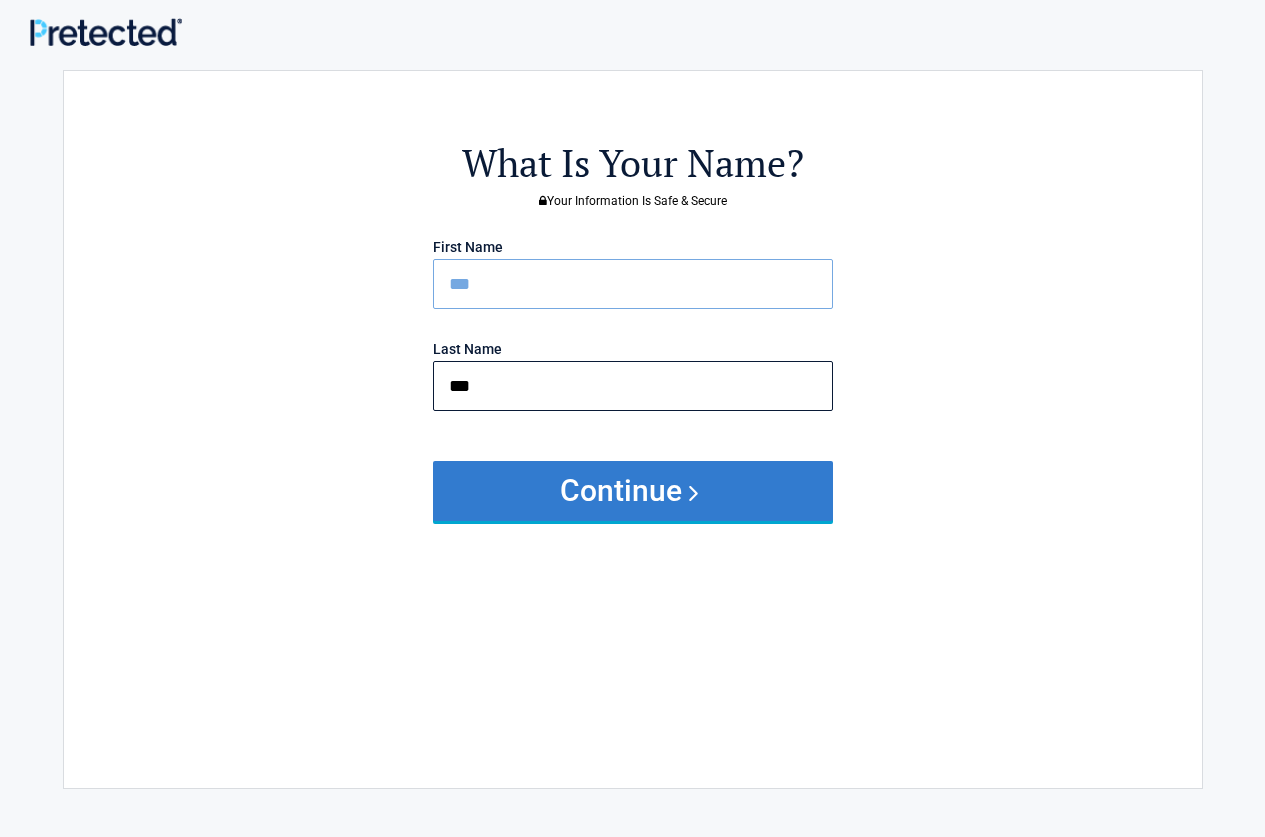 type on "***" 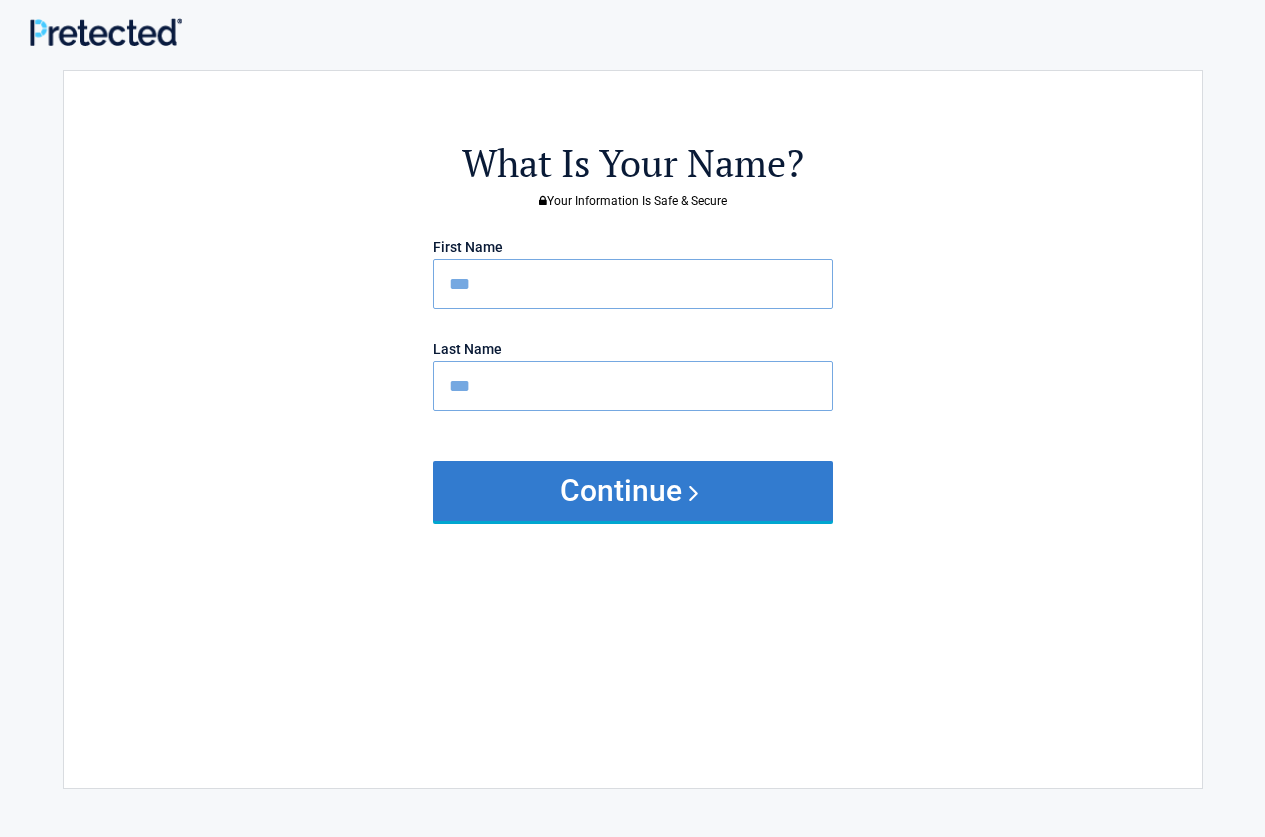 click on "Continue" at bounding box center (633, 491) 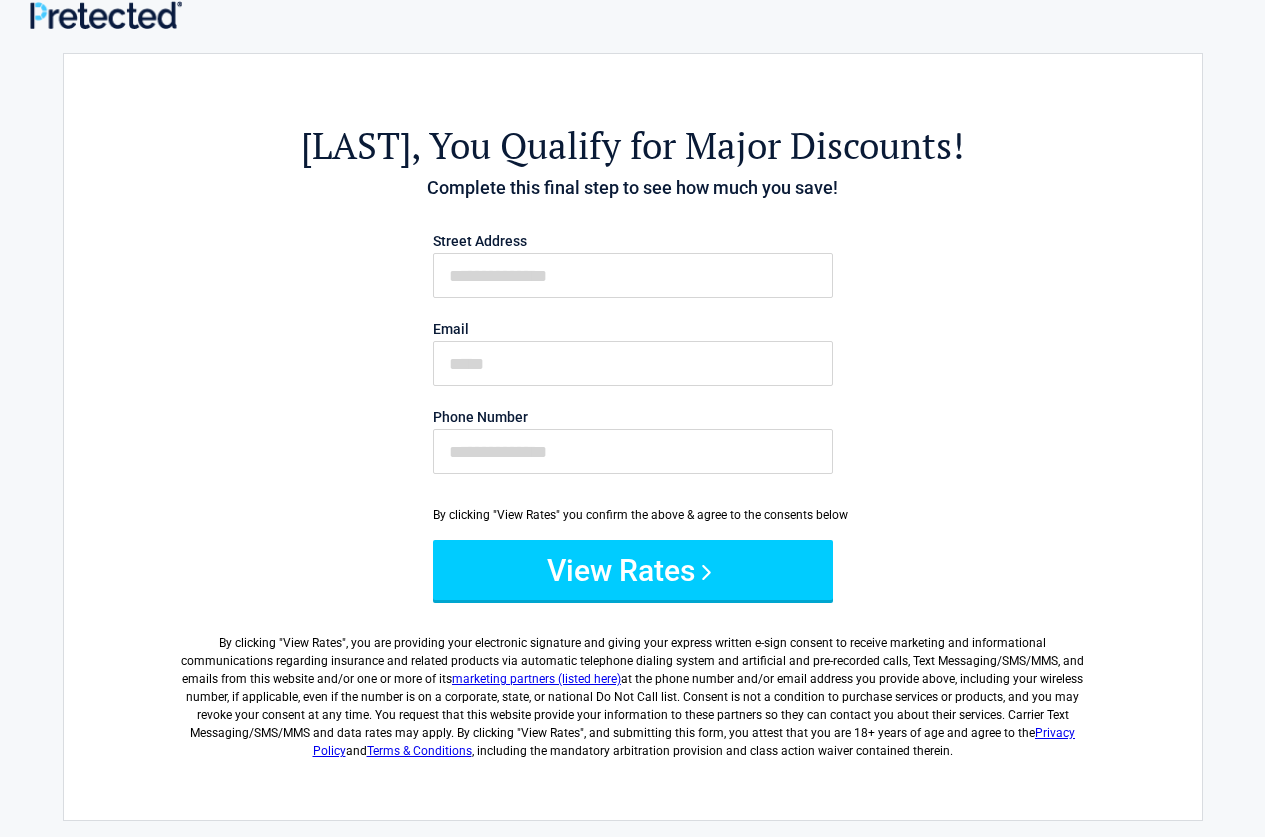 scroll, scrollTop: 0, scrollLeft: 0, axis: both 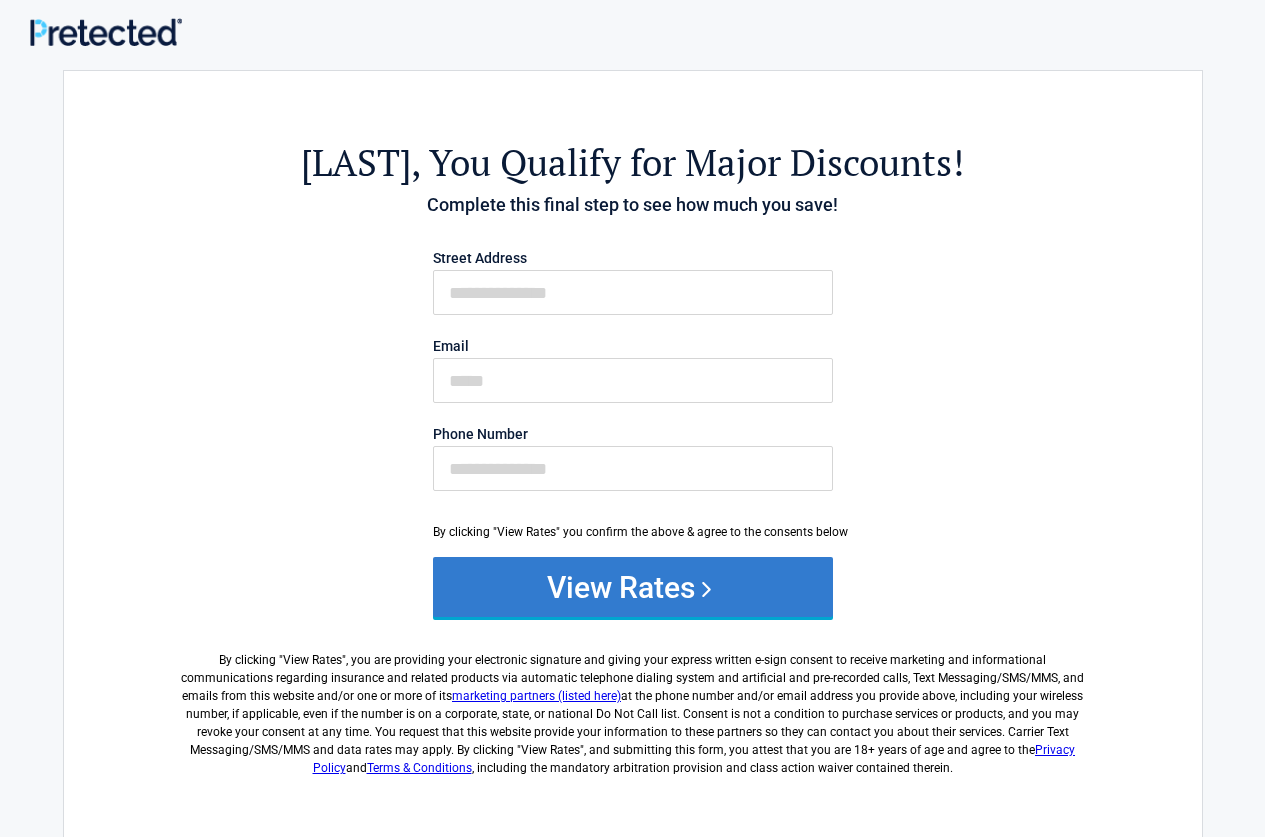 click on "View Rates" at bounding box center (633, 587) 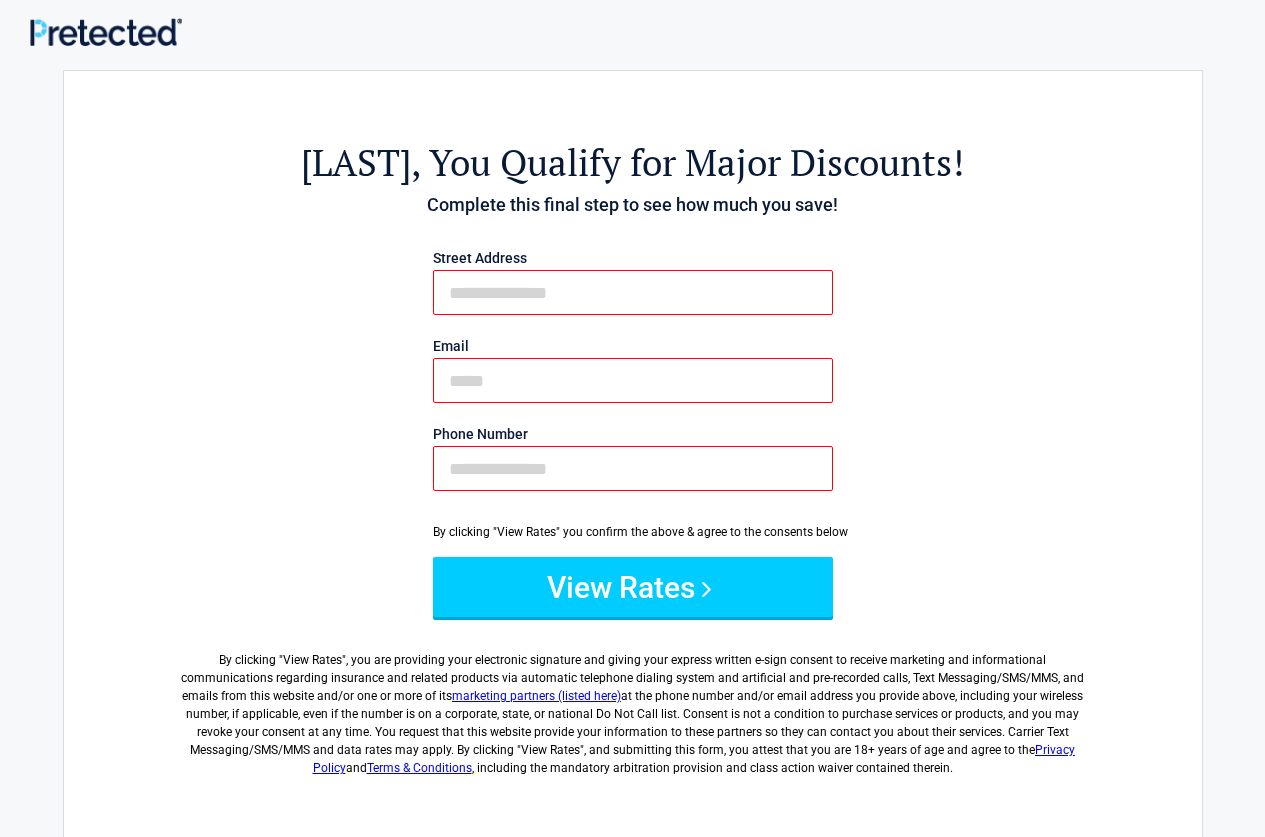 click on "First Name" at bounding box center (633, 292) 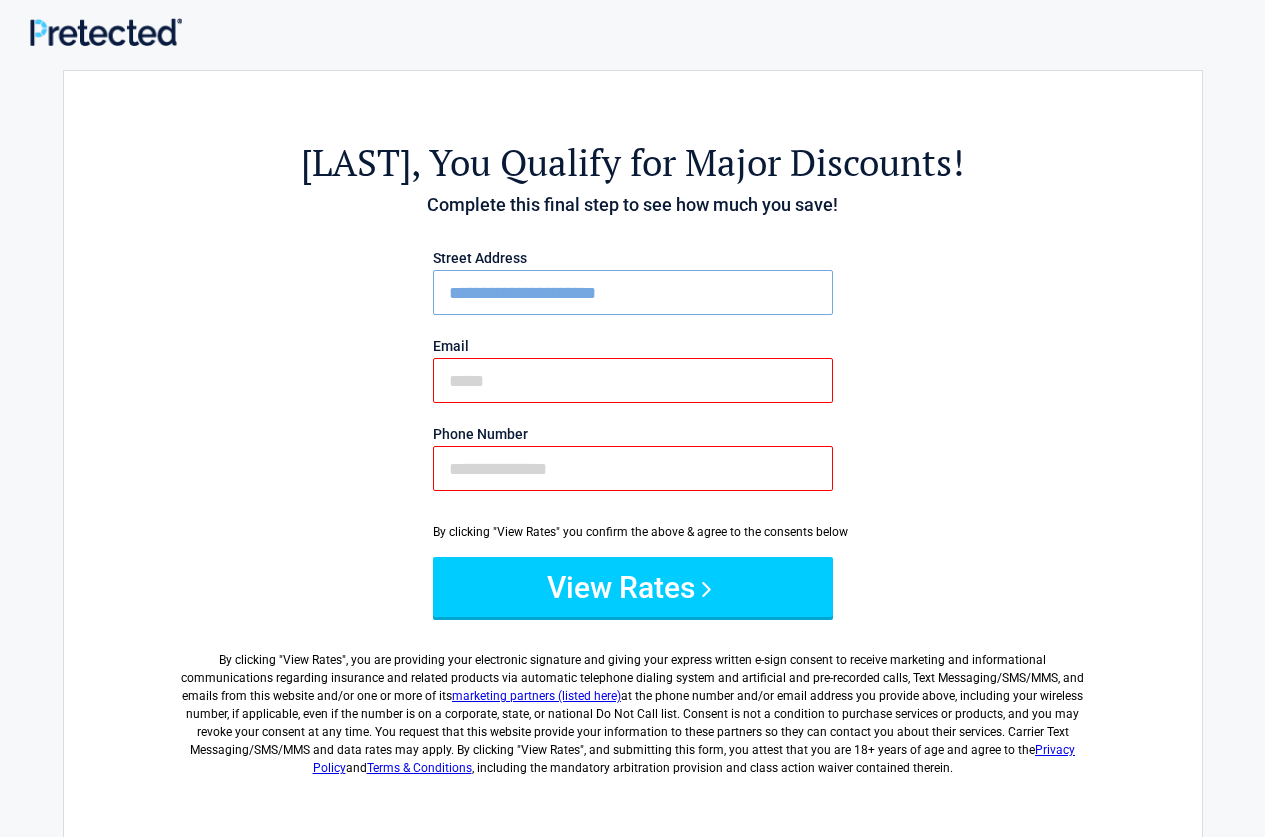 type on "**********" 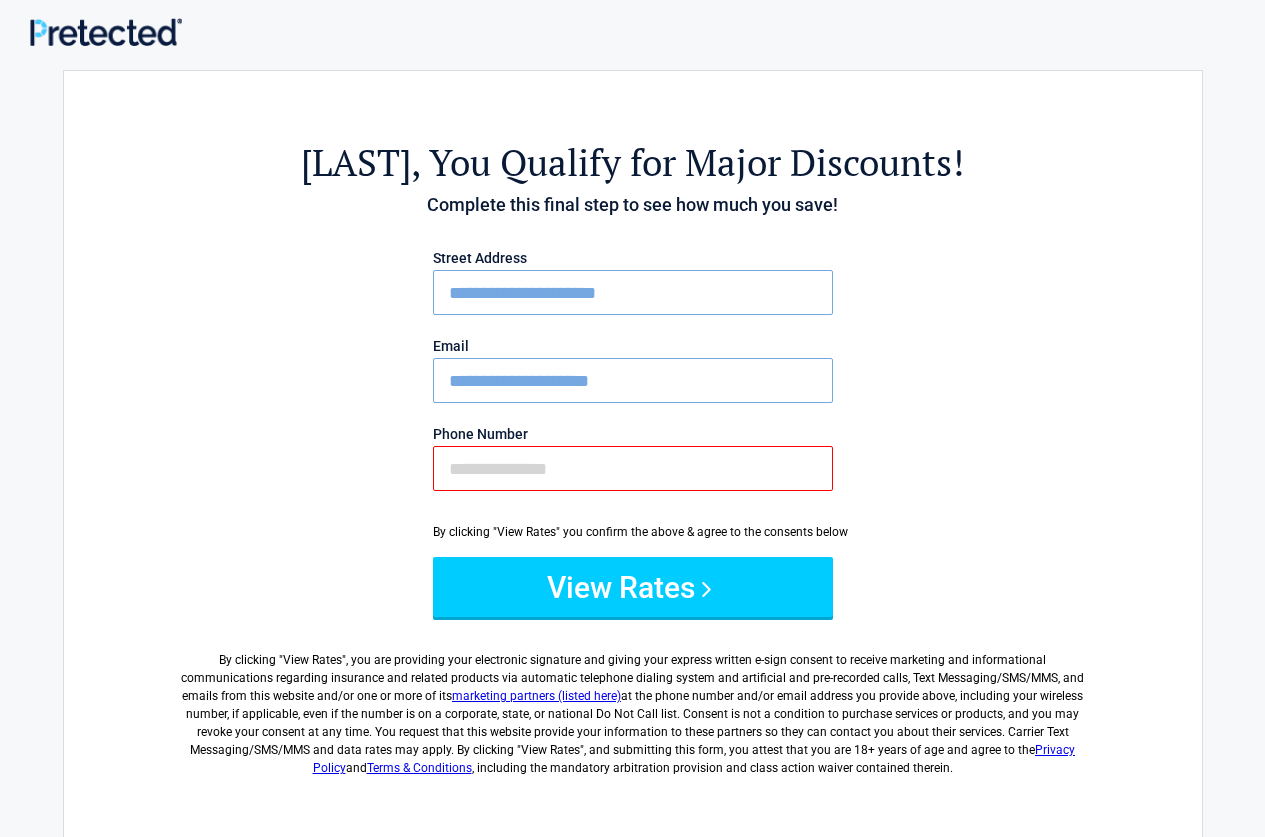 type on "**********" 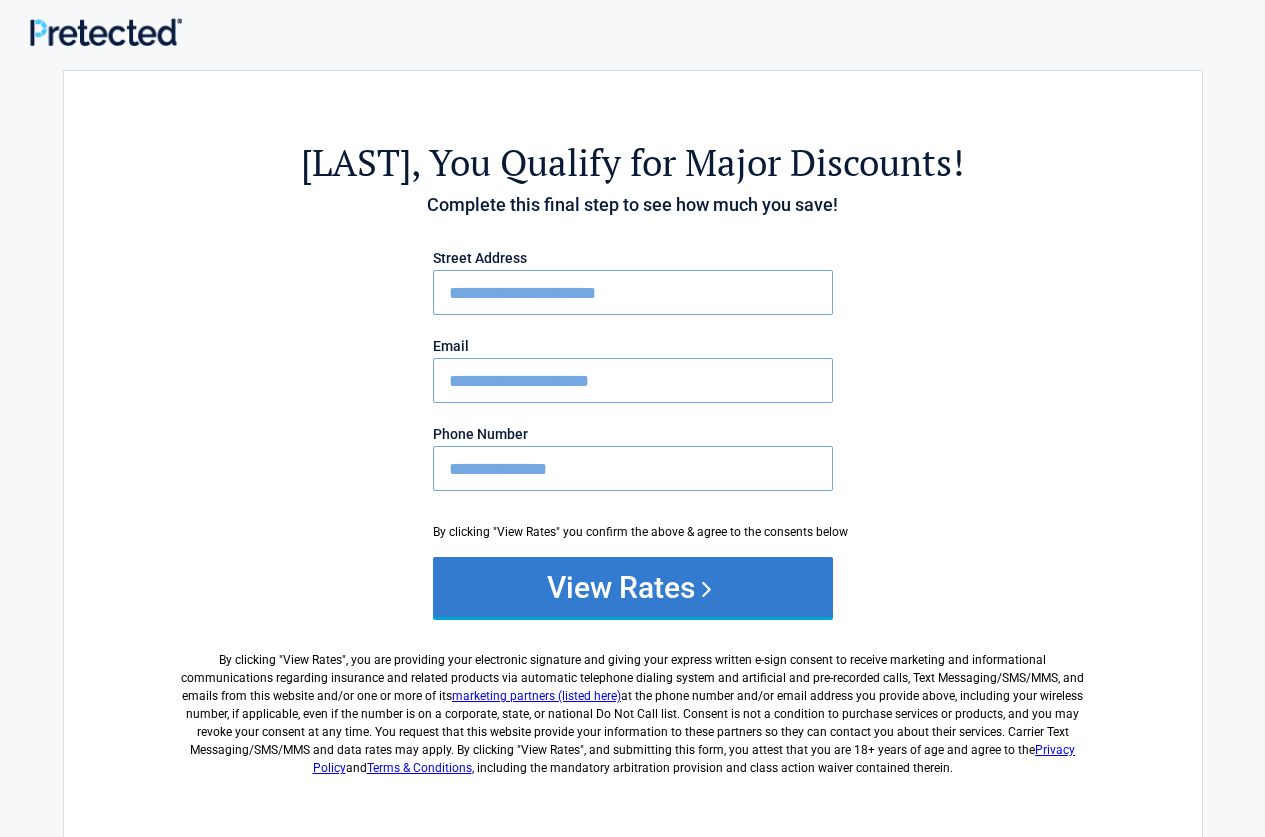type on "**********" 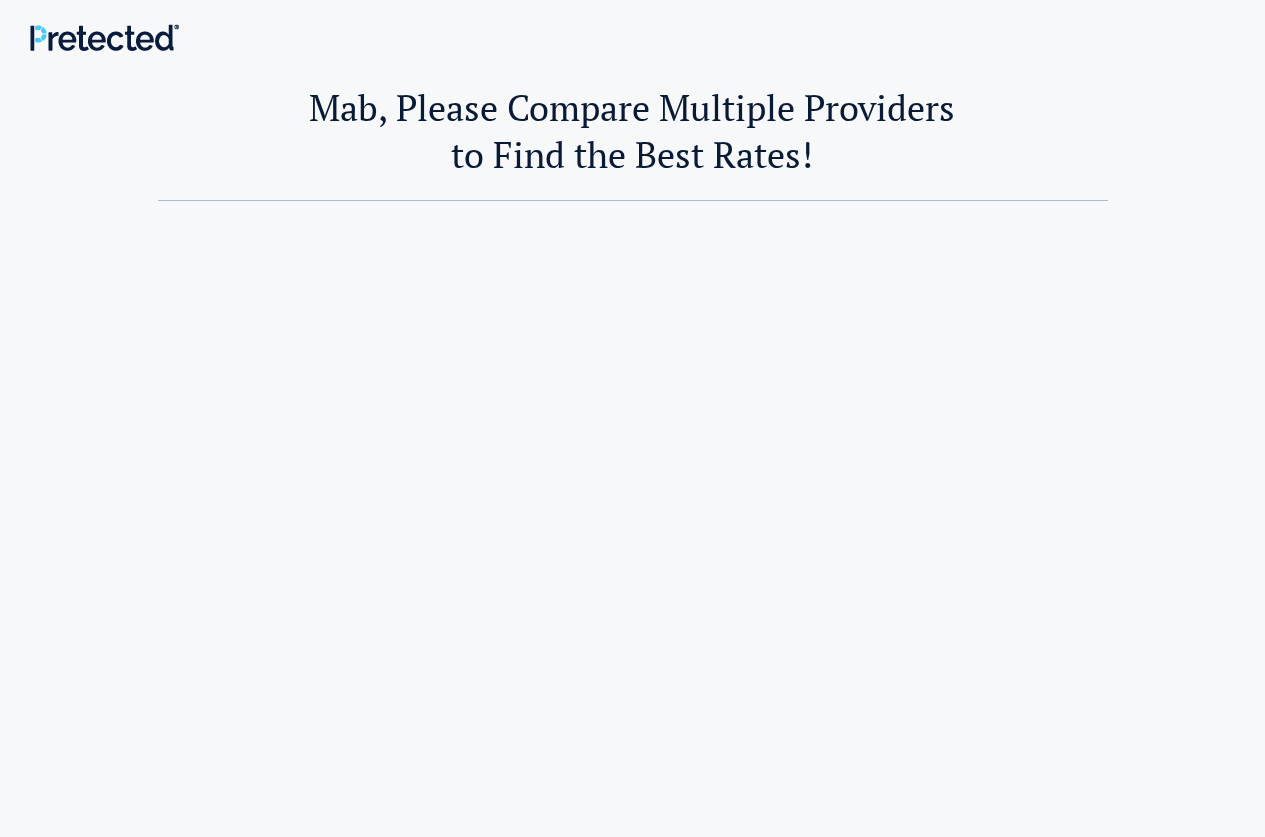 scroll, scrollTop: 0, scrollLeft: 0, axis: both 